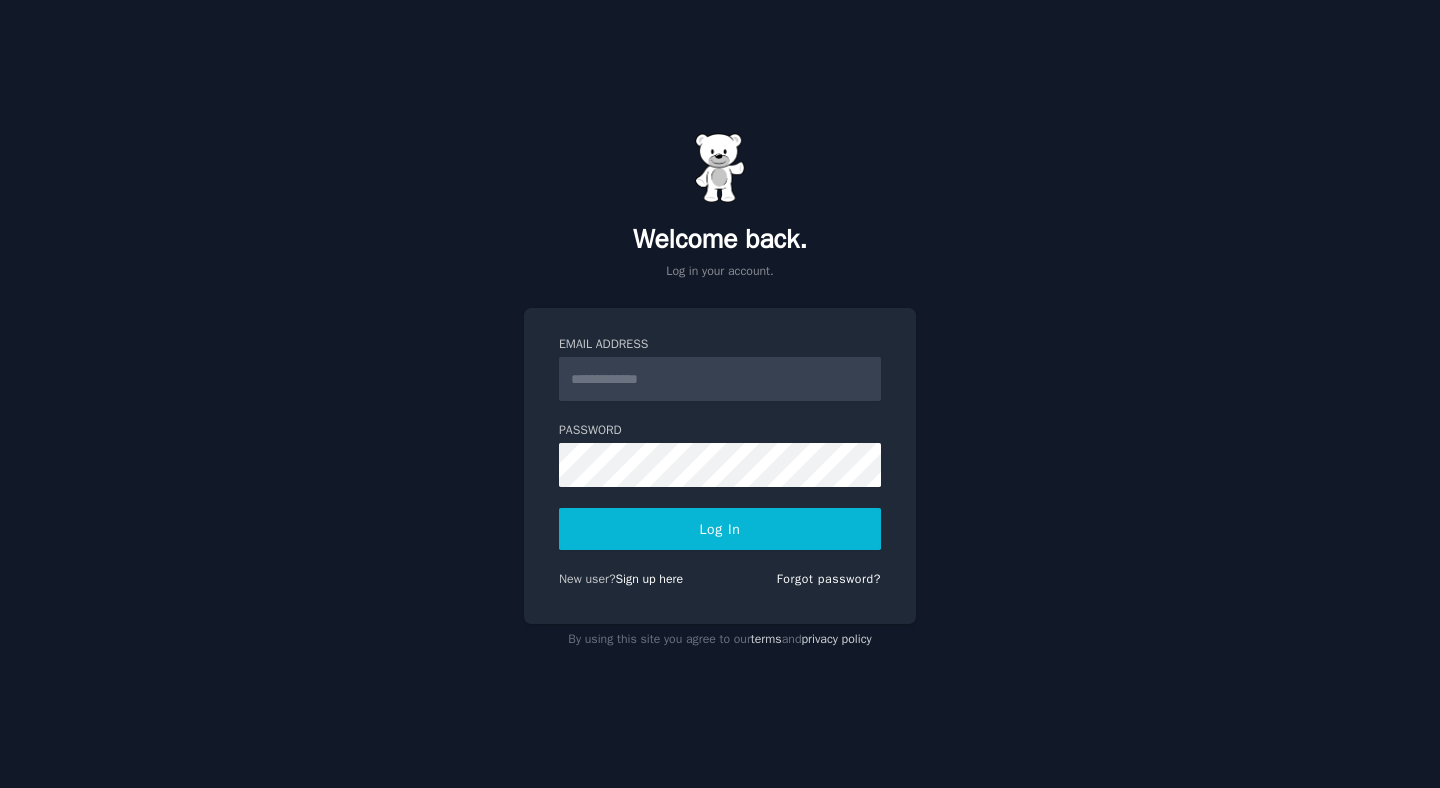scroll, scrollTop: 0, scrollLeft: 0, axis: both 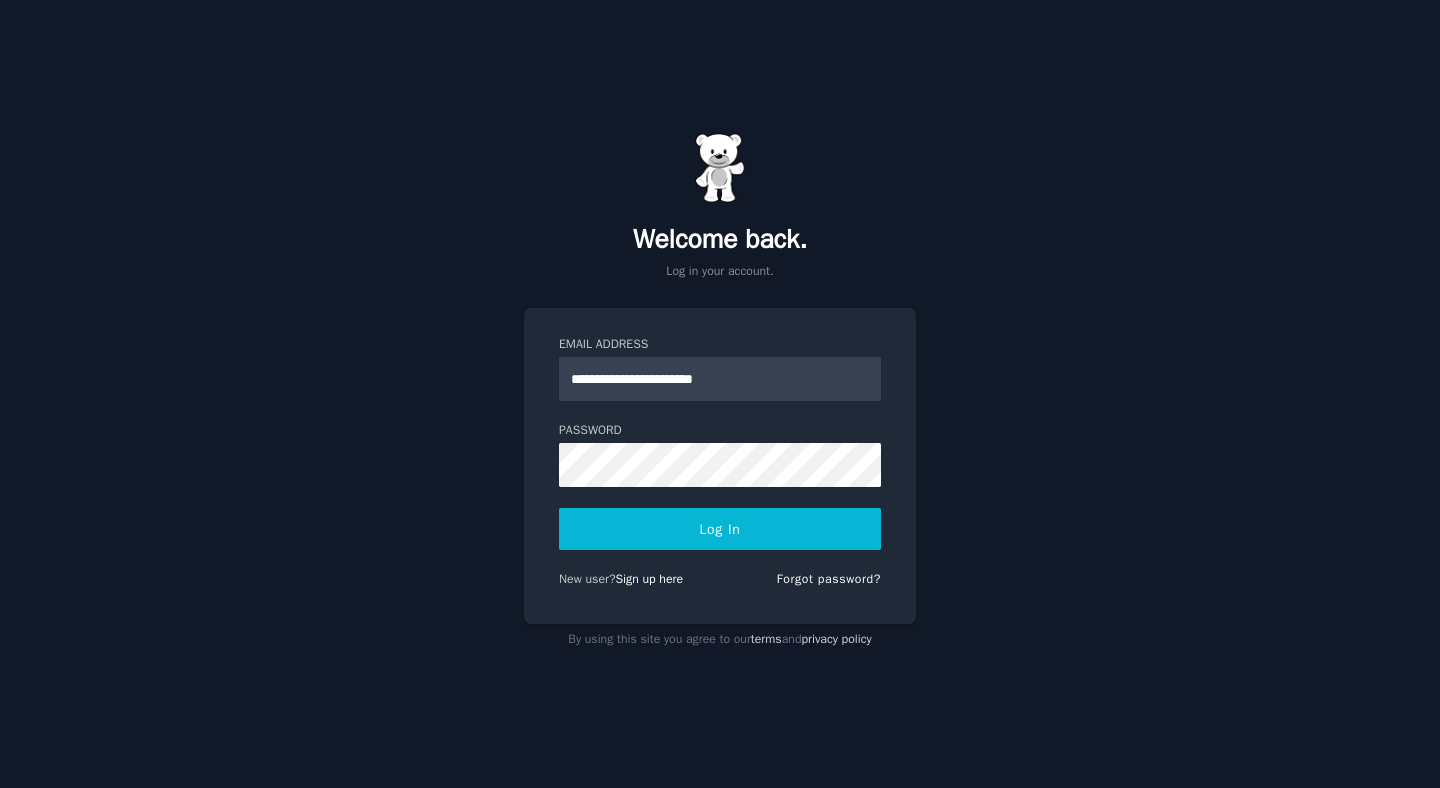 type on "**********" 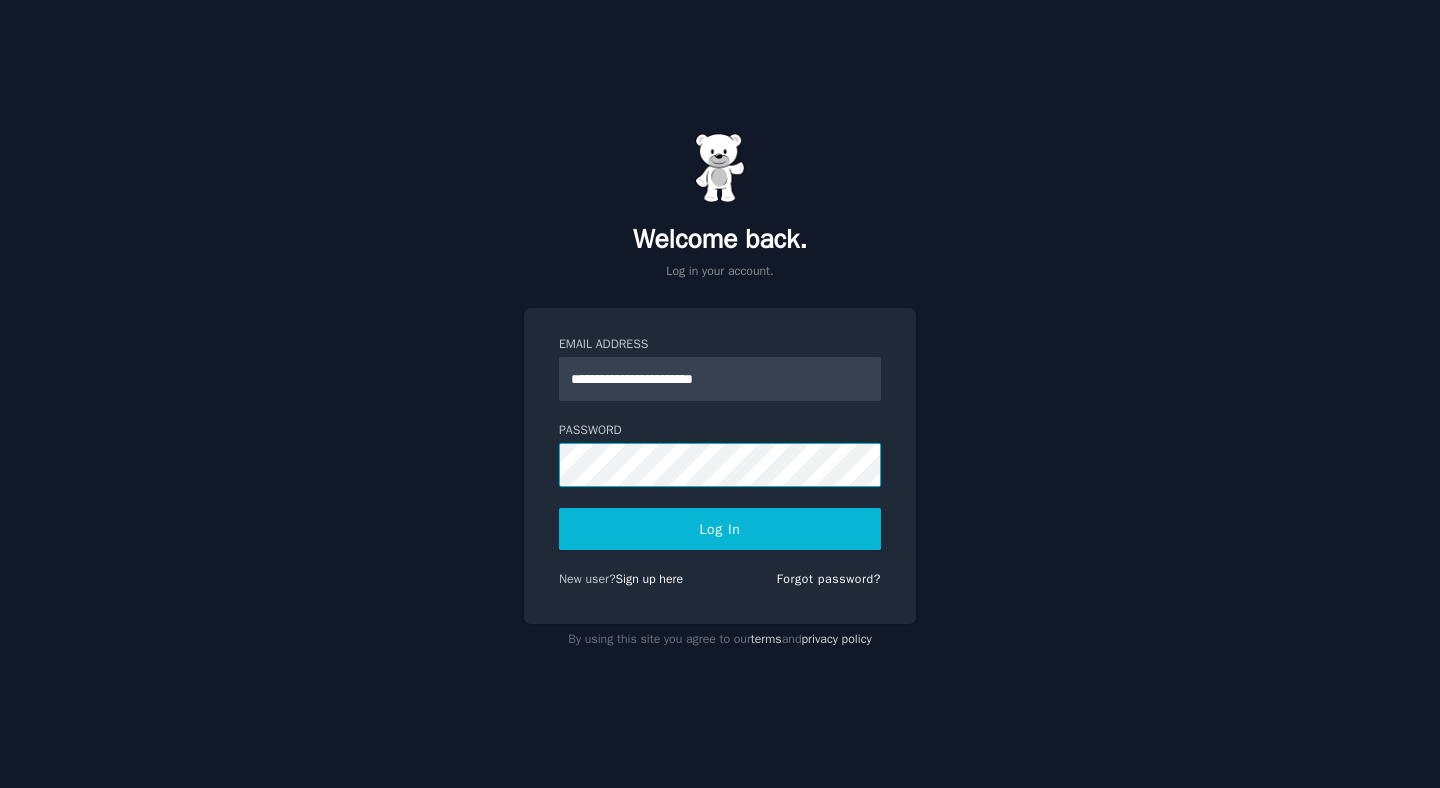 click on "Log In" at bounding box center [720, 529] 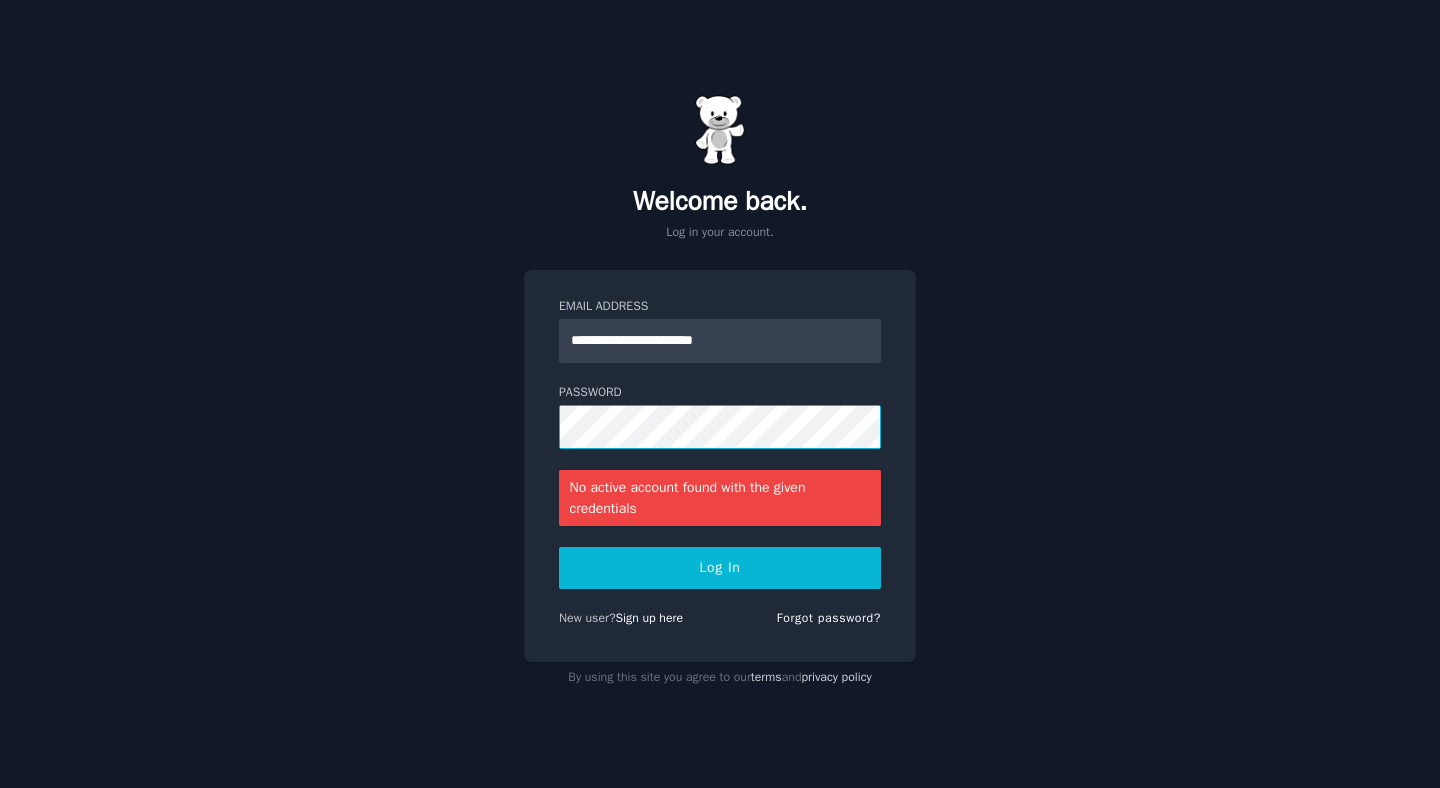 click on "Log In" at bounding box center (720, 568) 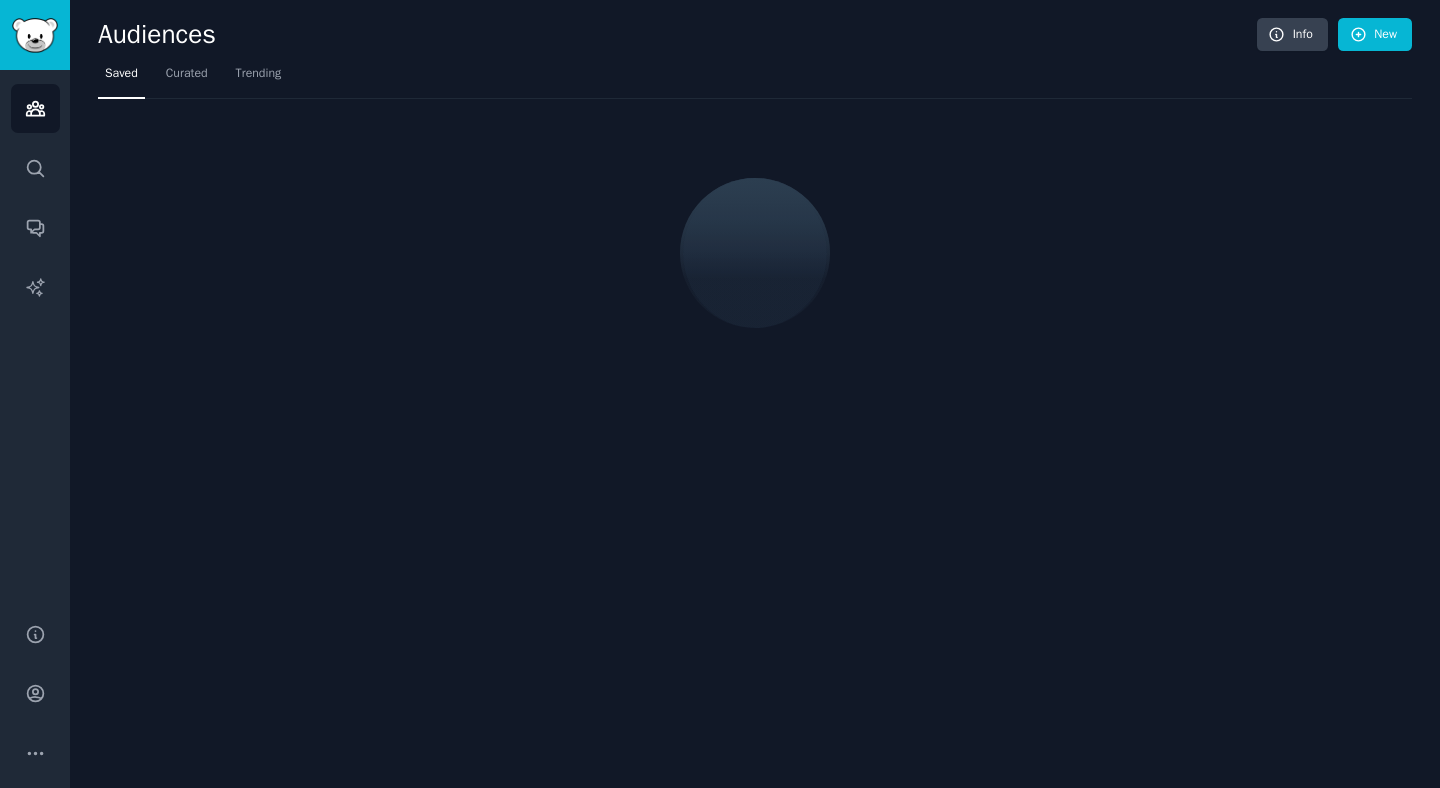 scroll, scrollTop: 0, scrollLeft: 0, axis: both 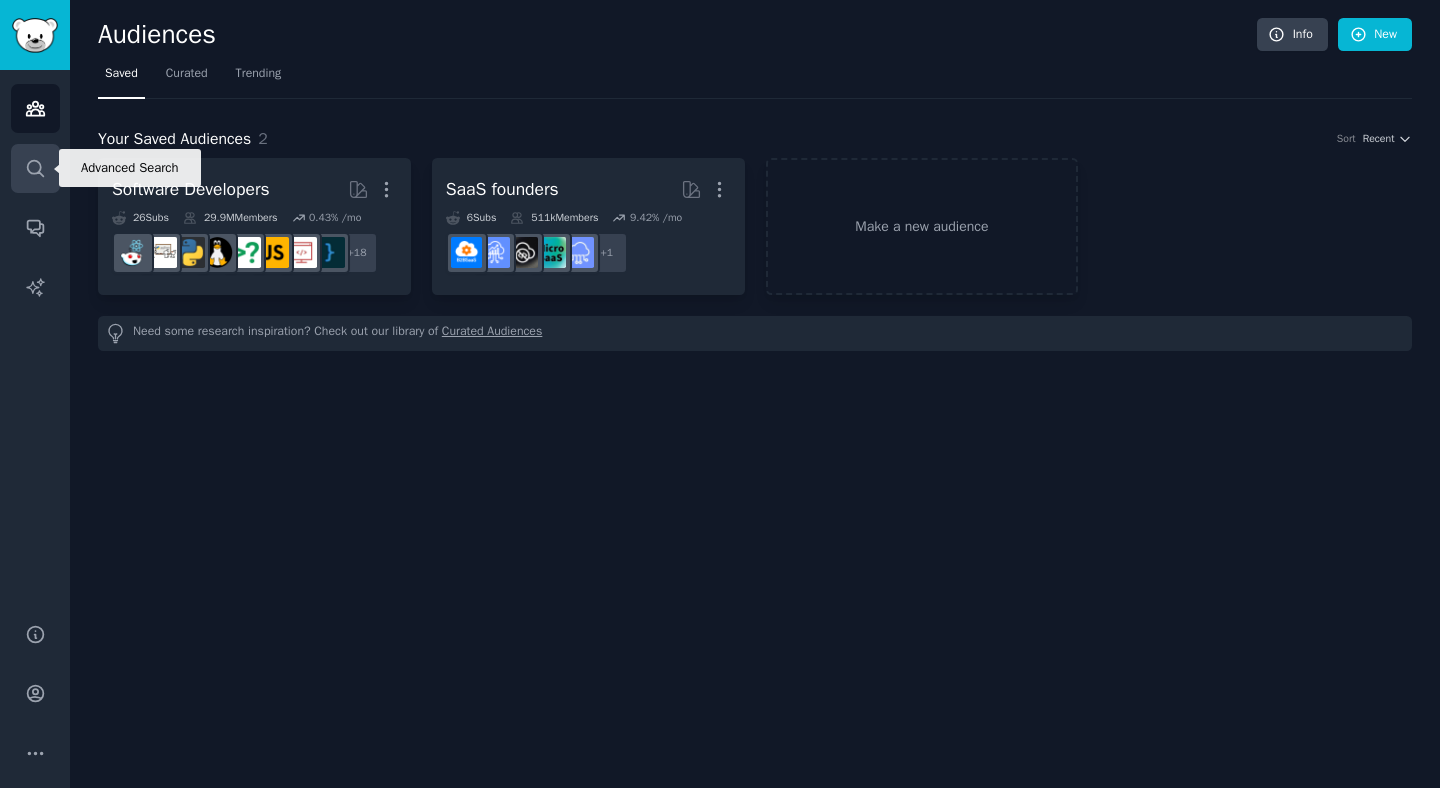click 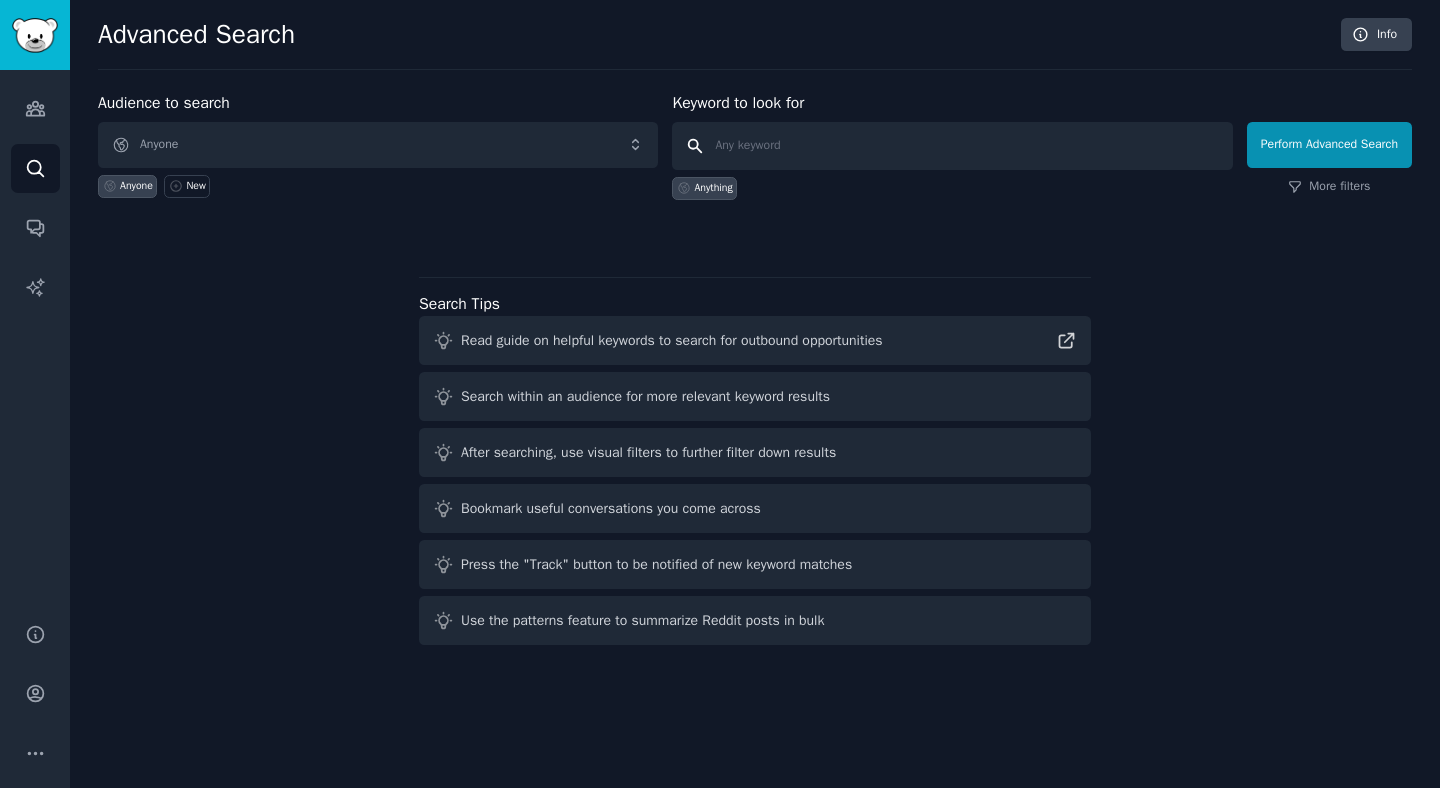 click at bounding box center [952, 146] 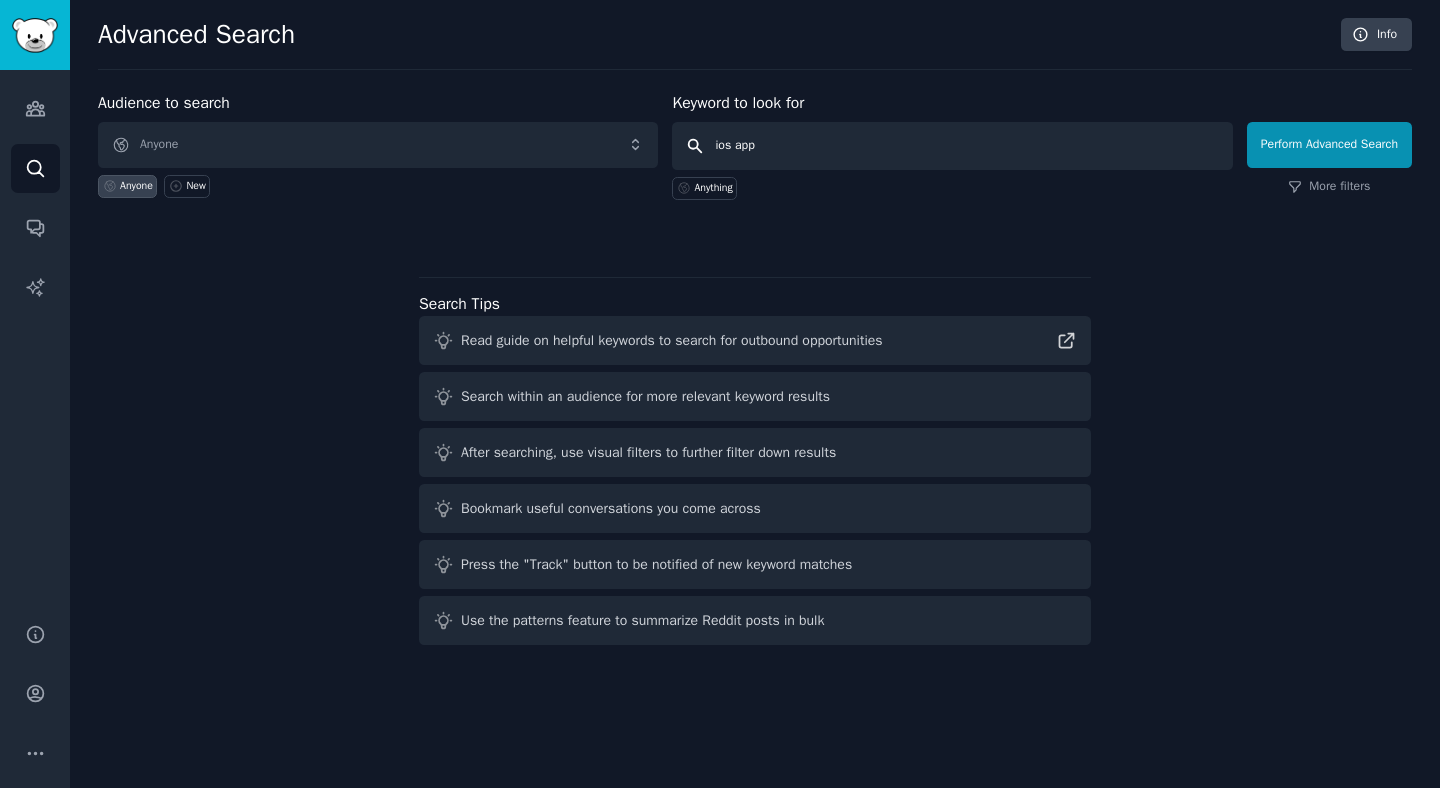 type on "ios apps" 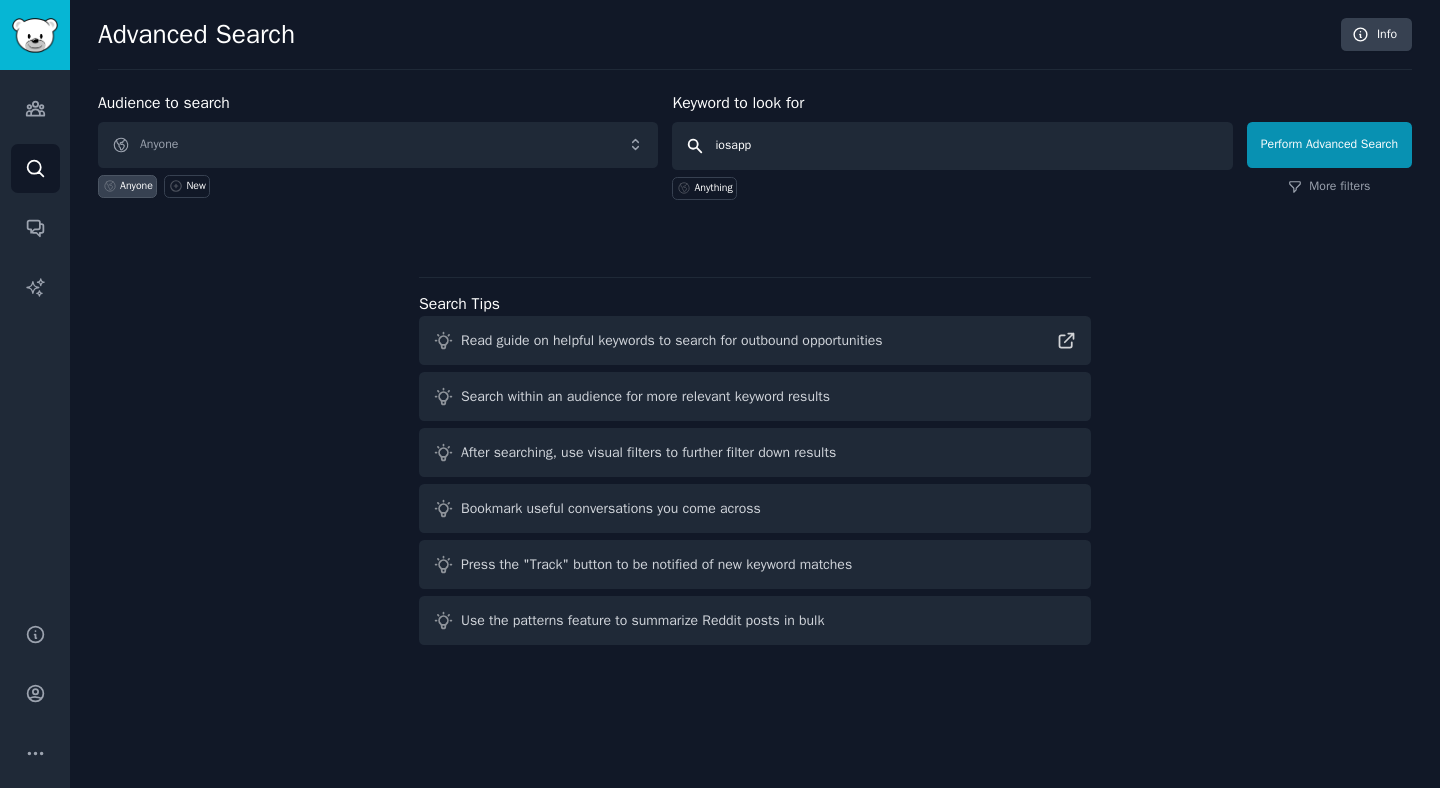 type on "iosapps" 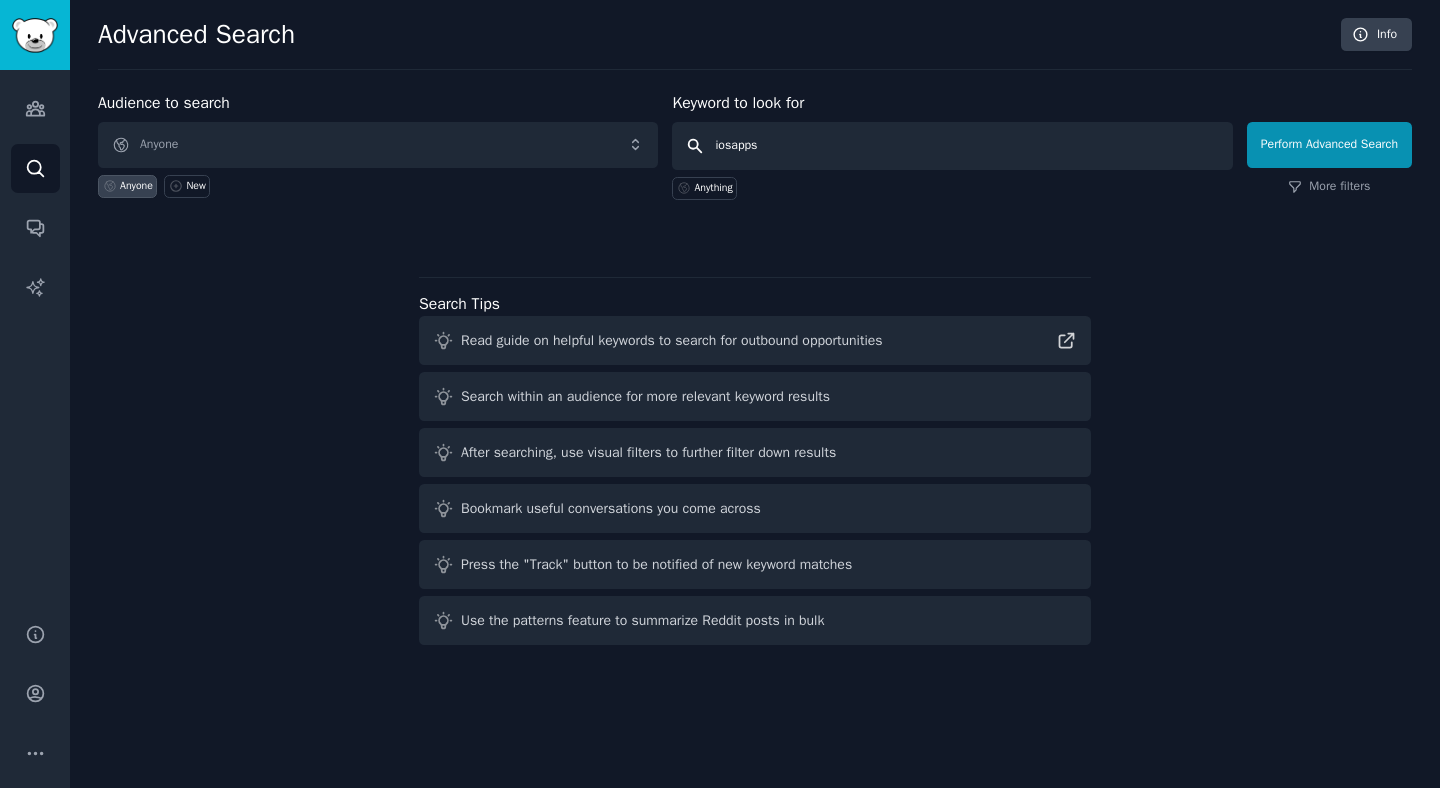 click on "Perform Advanced Search" at bounding box center (1329, 145) 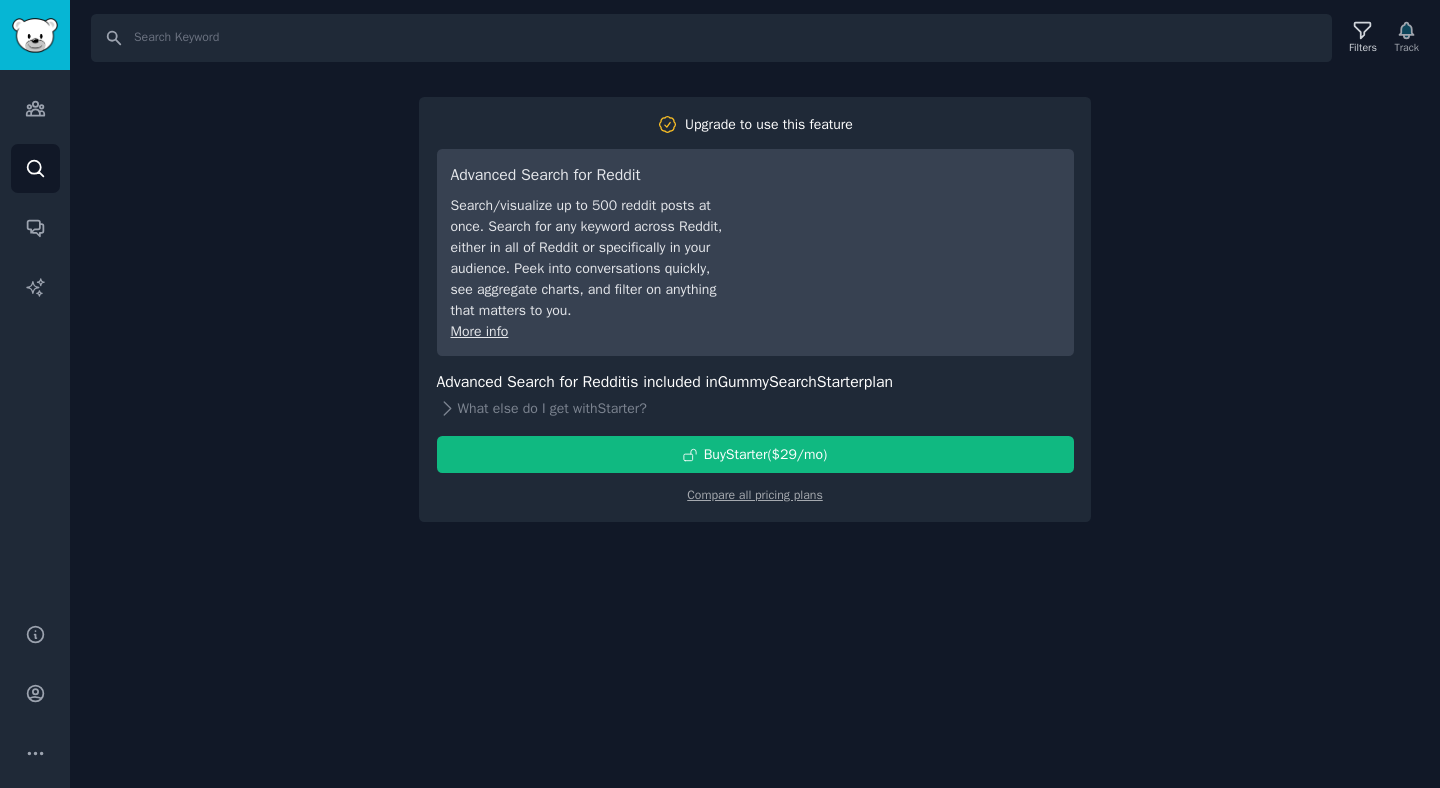 click on "Search Filters Track Upgrade to use this feature Advanced Search for Reddit Search/visualize up to 500 reddit posts at once. Search for any keyword across Reddit, either in all of Reddit or specifically in your audience. Peek into conversations quickly, see aggregate charts, and filter on anything that matters to you. More info Advanced Search for Reddit  is included in  GummySearch  Starter  plan What else do I get with  Starter ? Buy  Starter  ($ 29 /mo ) Compare all pricing plans" at bounding box center (755, 394) 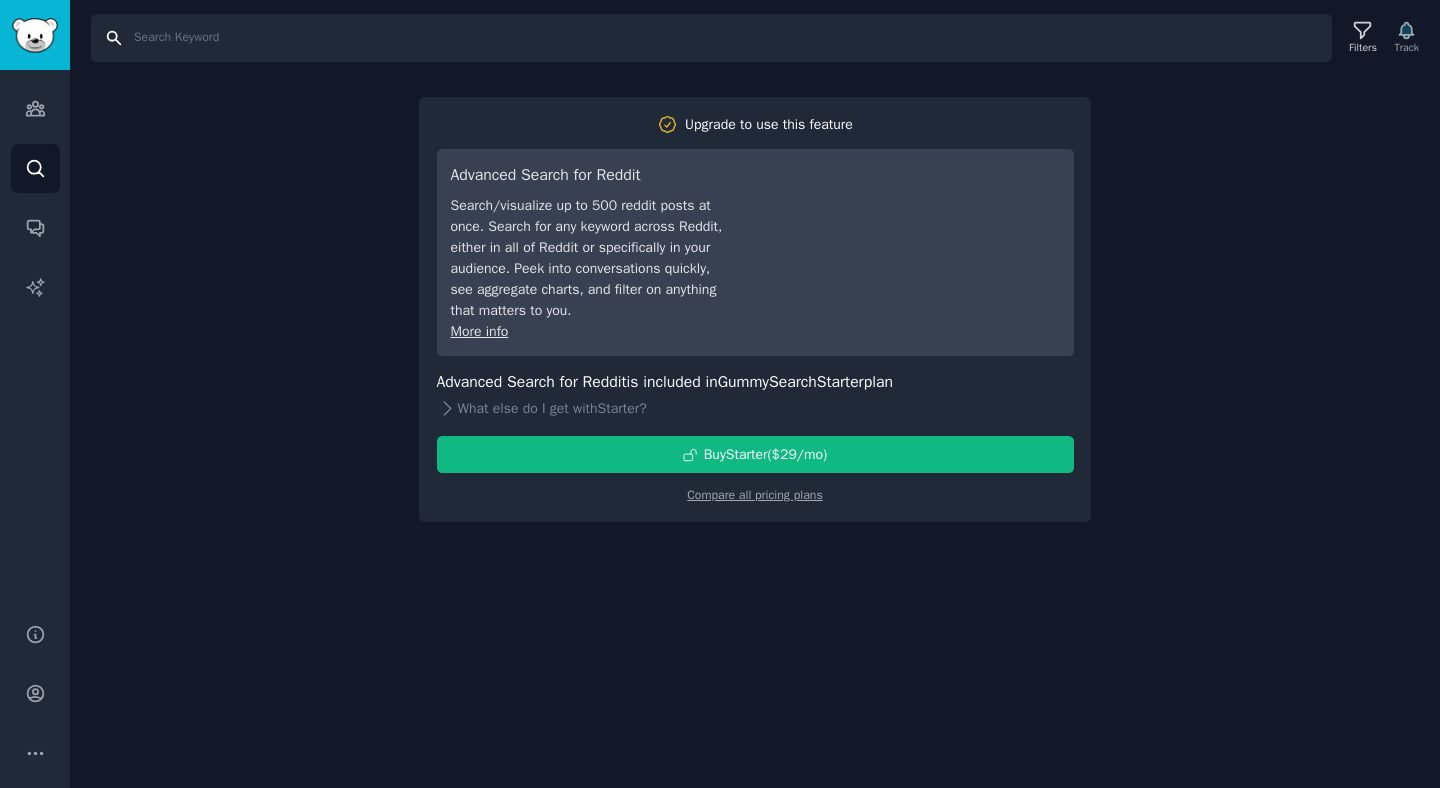 click on "Search" at bounding box center (711, 38) 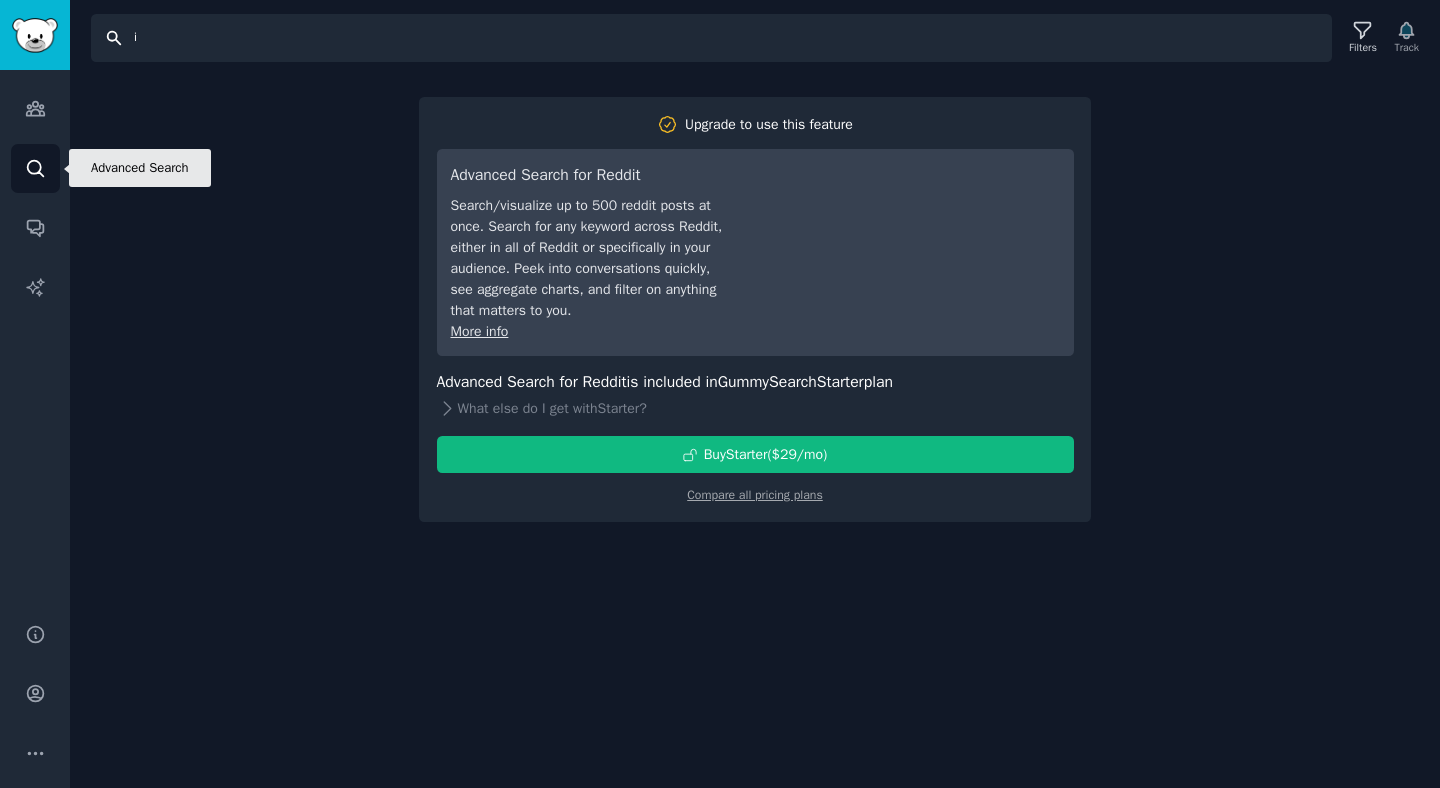 type on "i" 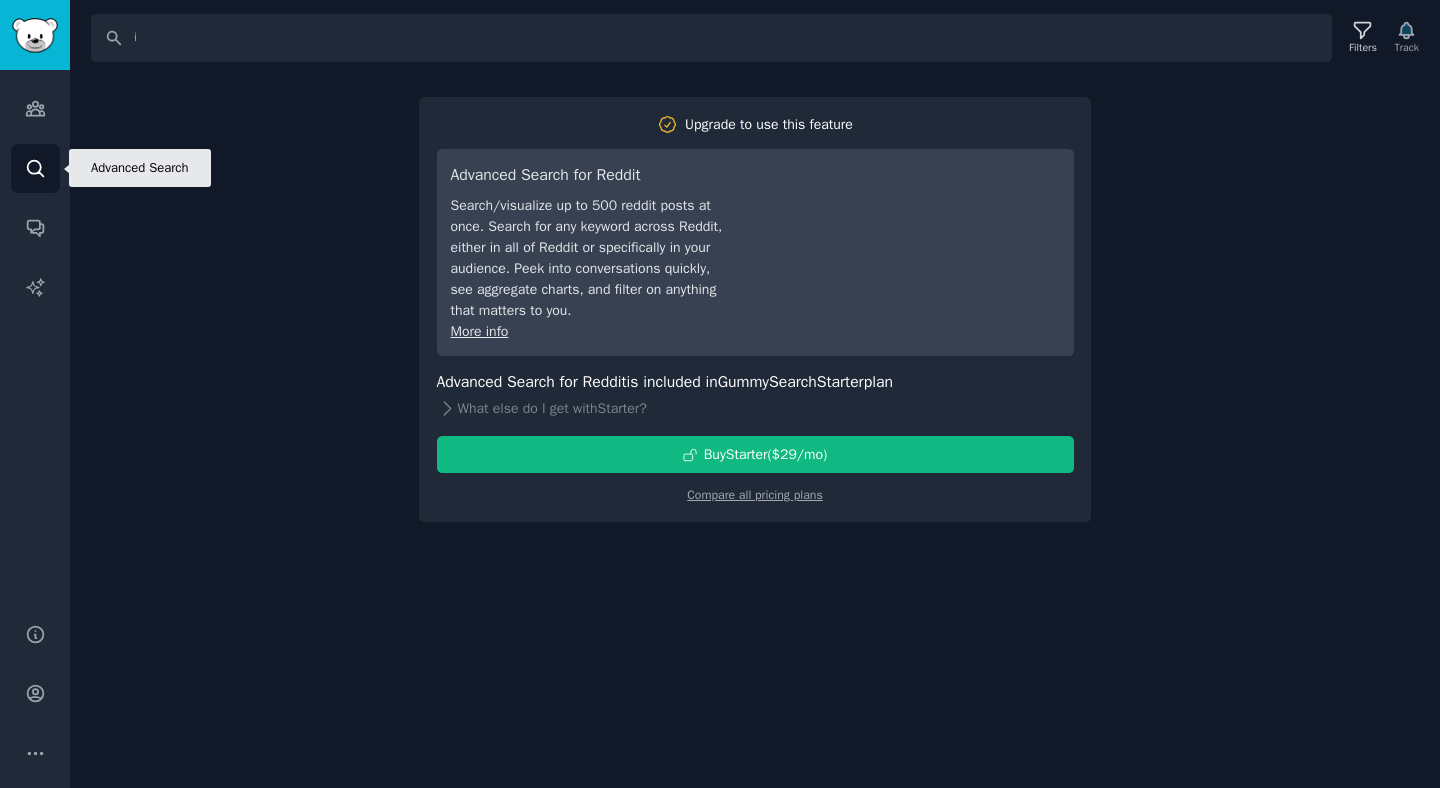 click on "Audiences Search Conversations AI Reports" at bounding box center [35, 334] 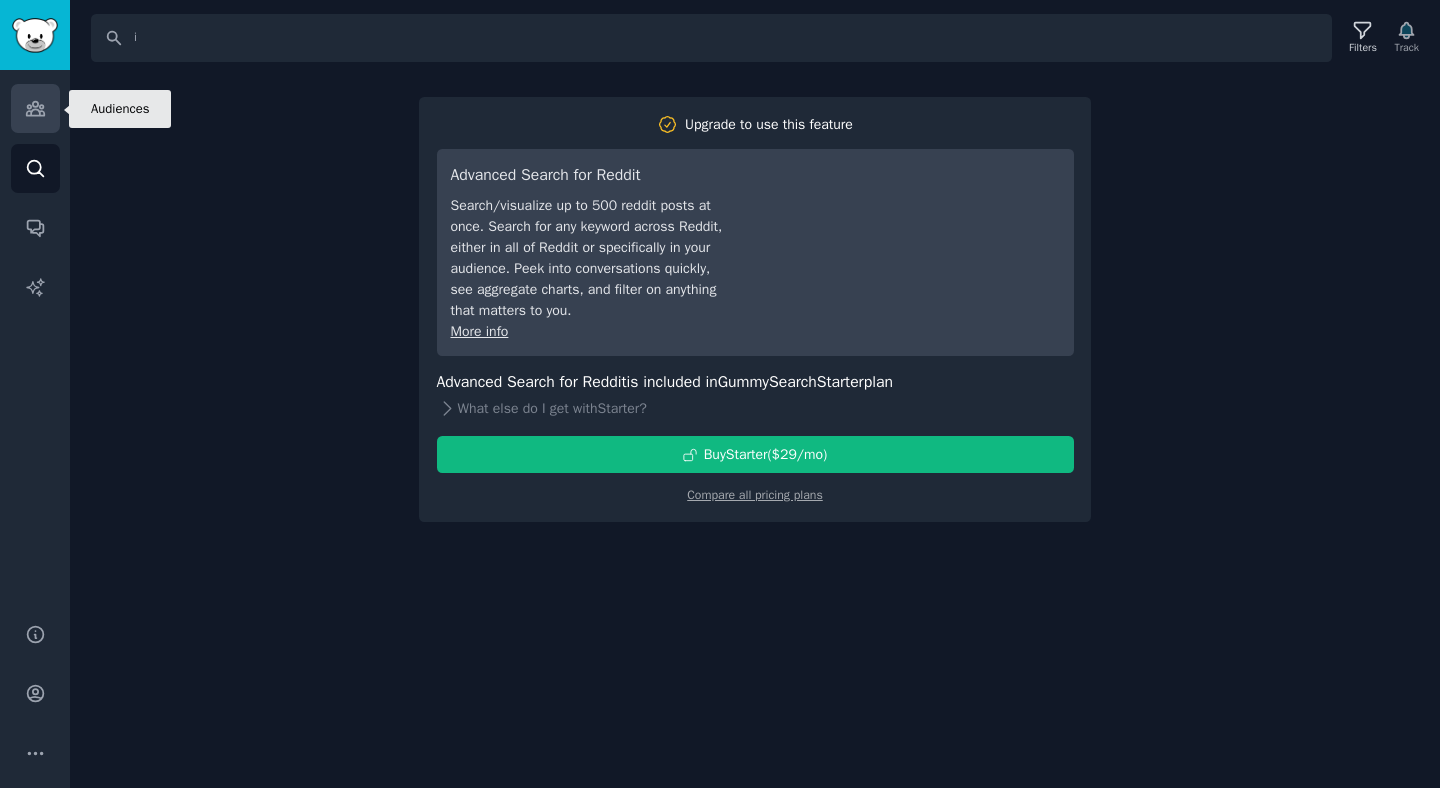 click on "Audiences" at bounding box center (35, 108) 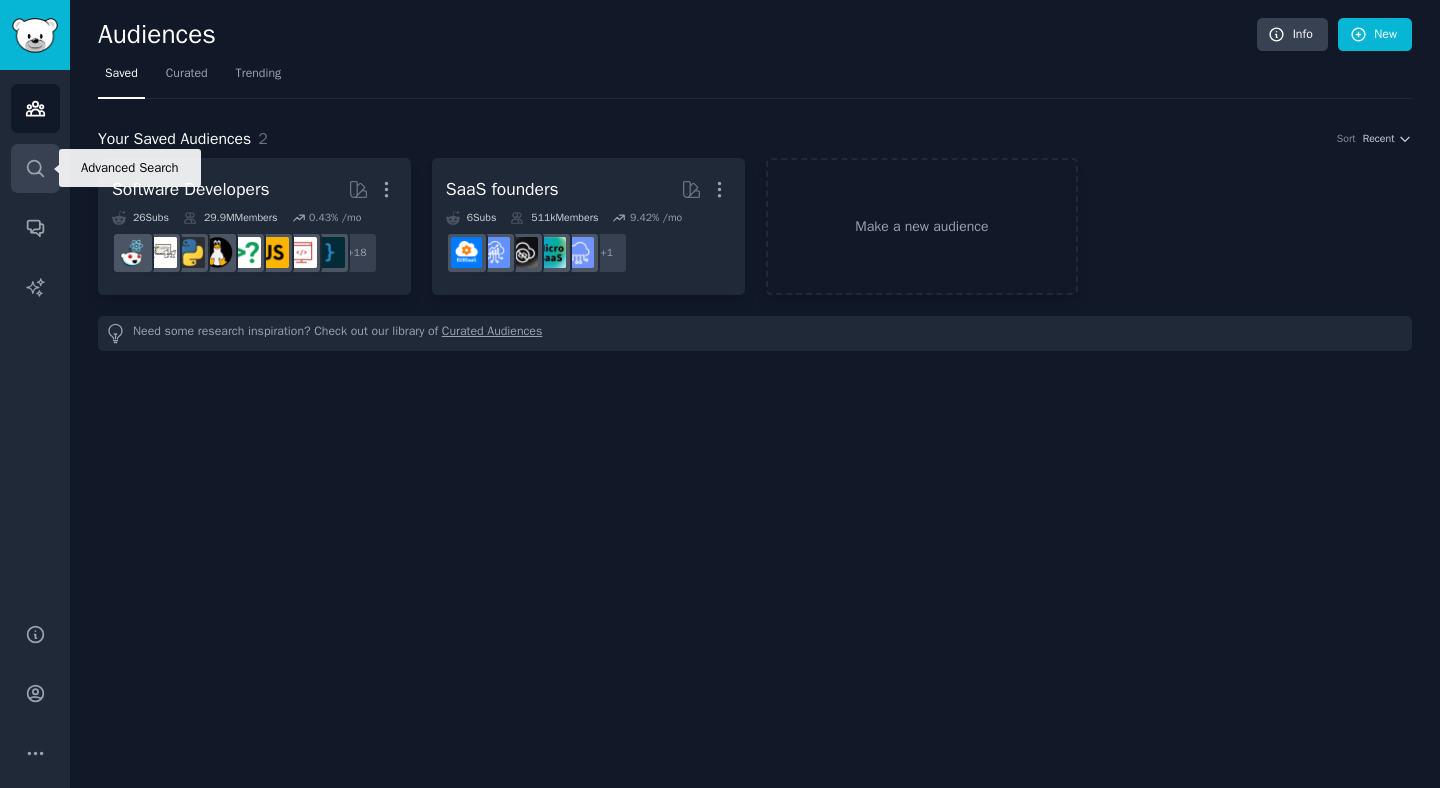 click on "Search" at bounding box center (35, 168) 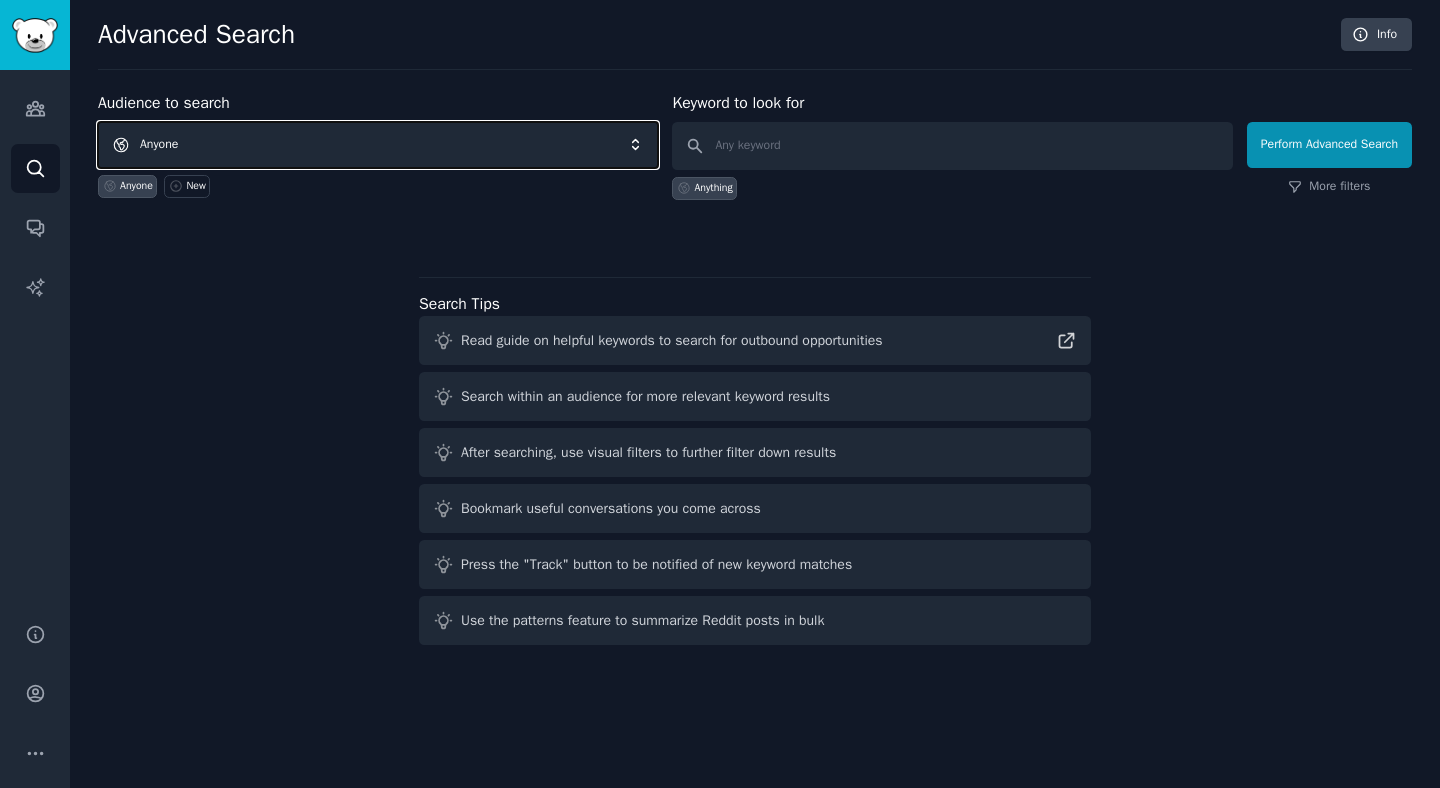 click on "Anyone" at bounding box center (378, 145) 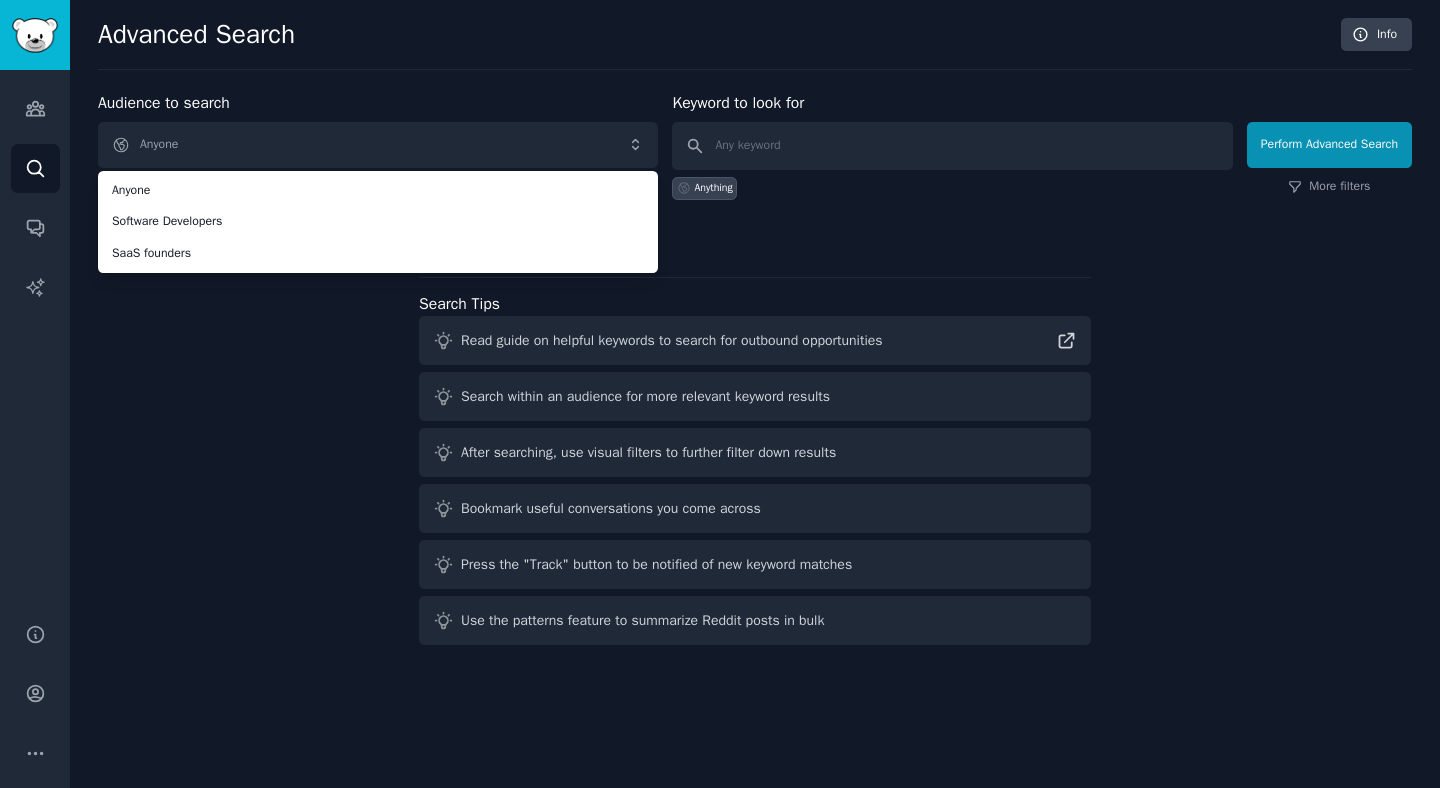 click on "Audience to search Anyone Anyone Software Developers SaaS founders Anyone New Keyword to look for Anything Perform Advanced Search More filters Search Tips Read guide on helpful keywords to search for outbound opportunities Search within an audience for more relevant keyword results After searching, use visual filters to further filter down results Bookmark useful conversations you come across Press the "Track" button to be notified of new keyword matches Use the patterns feature to summarize Reddit posts in bulk" at bounding box center [755, 372] 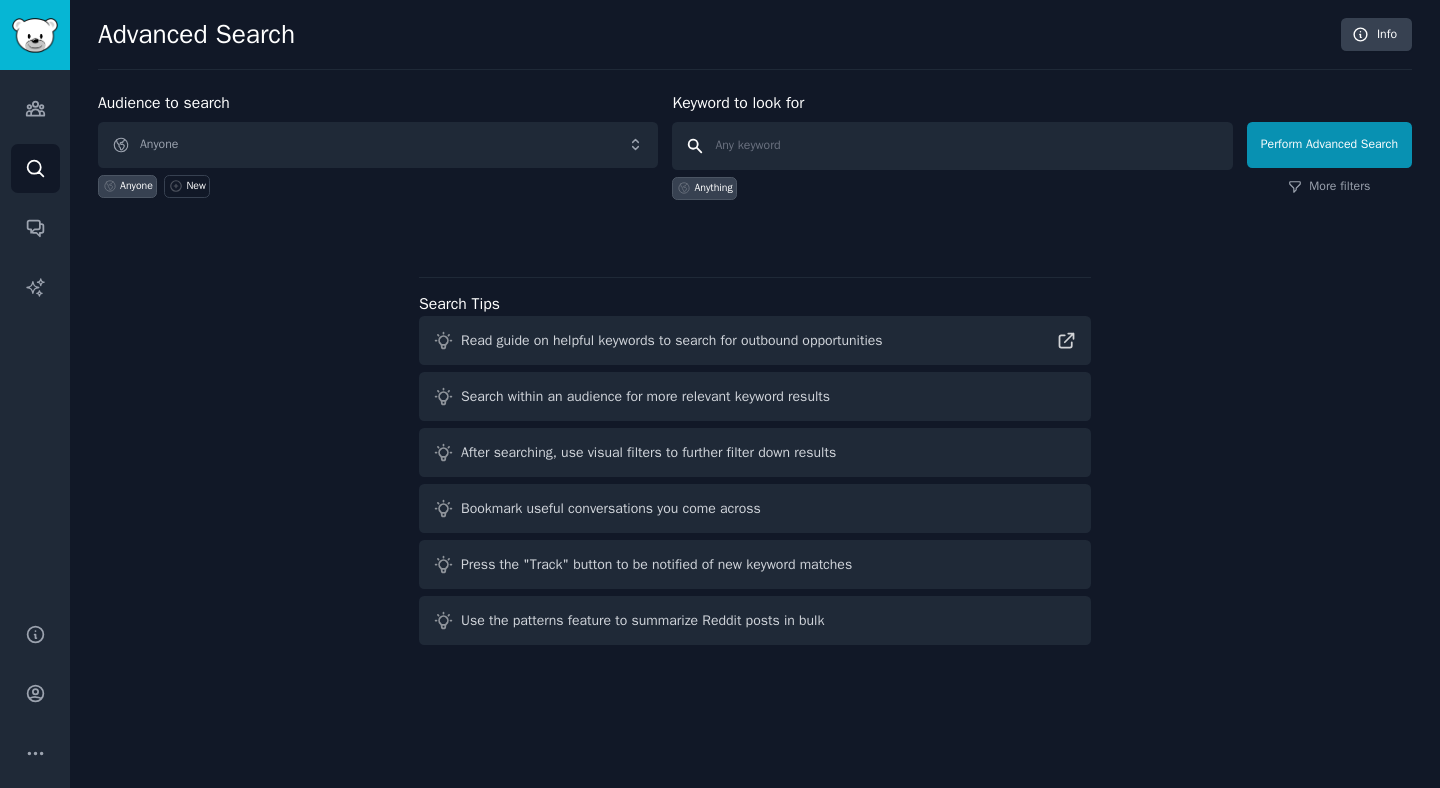 click at bounding box center [952, 146] 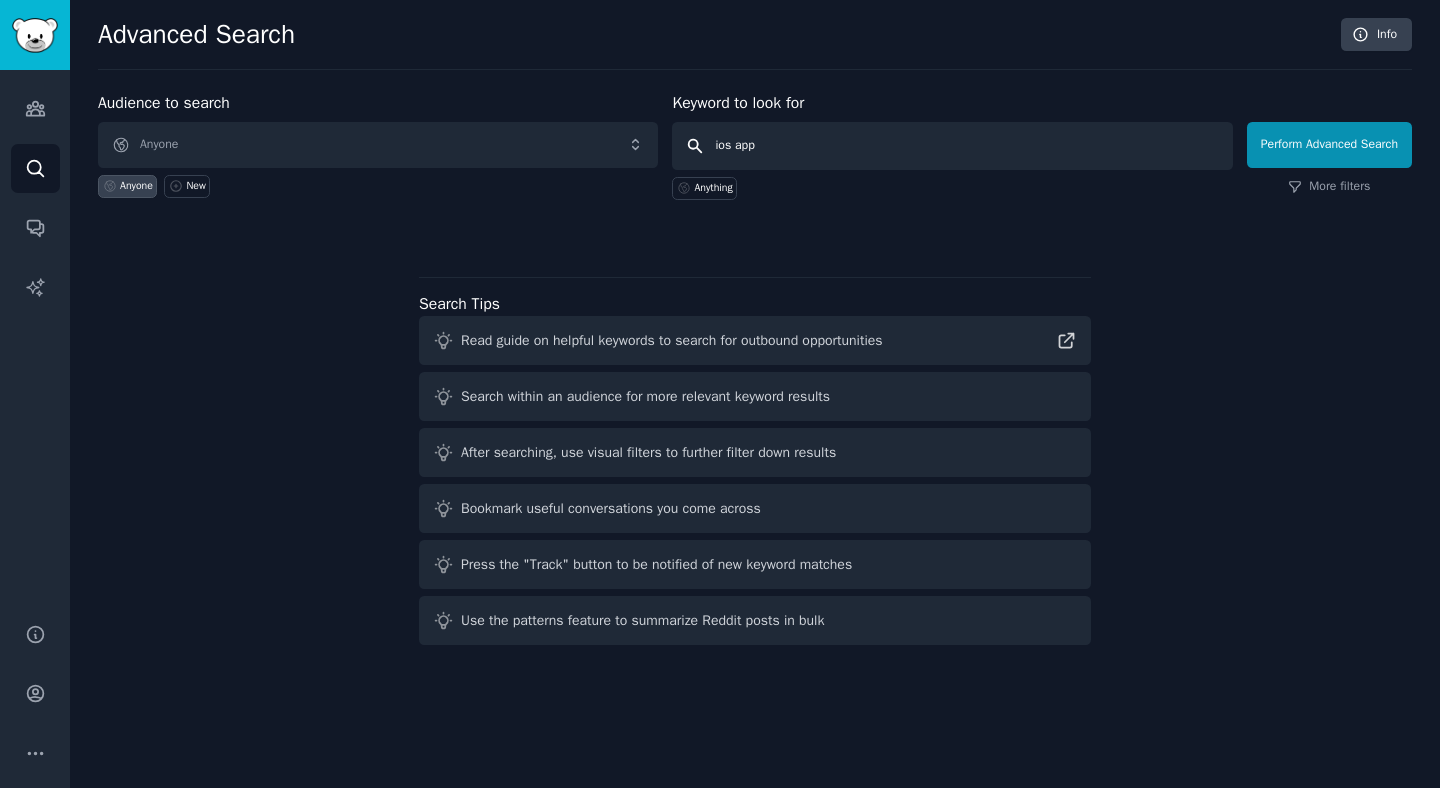 type on "ios apps" 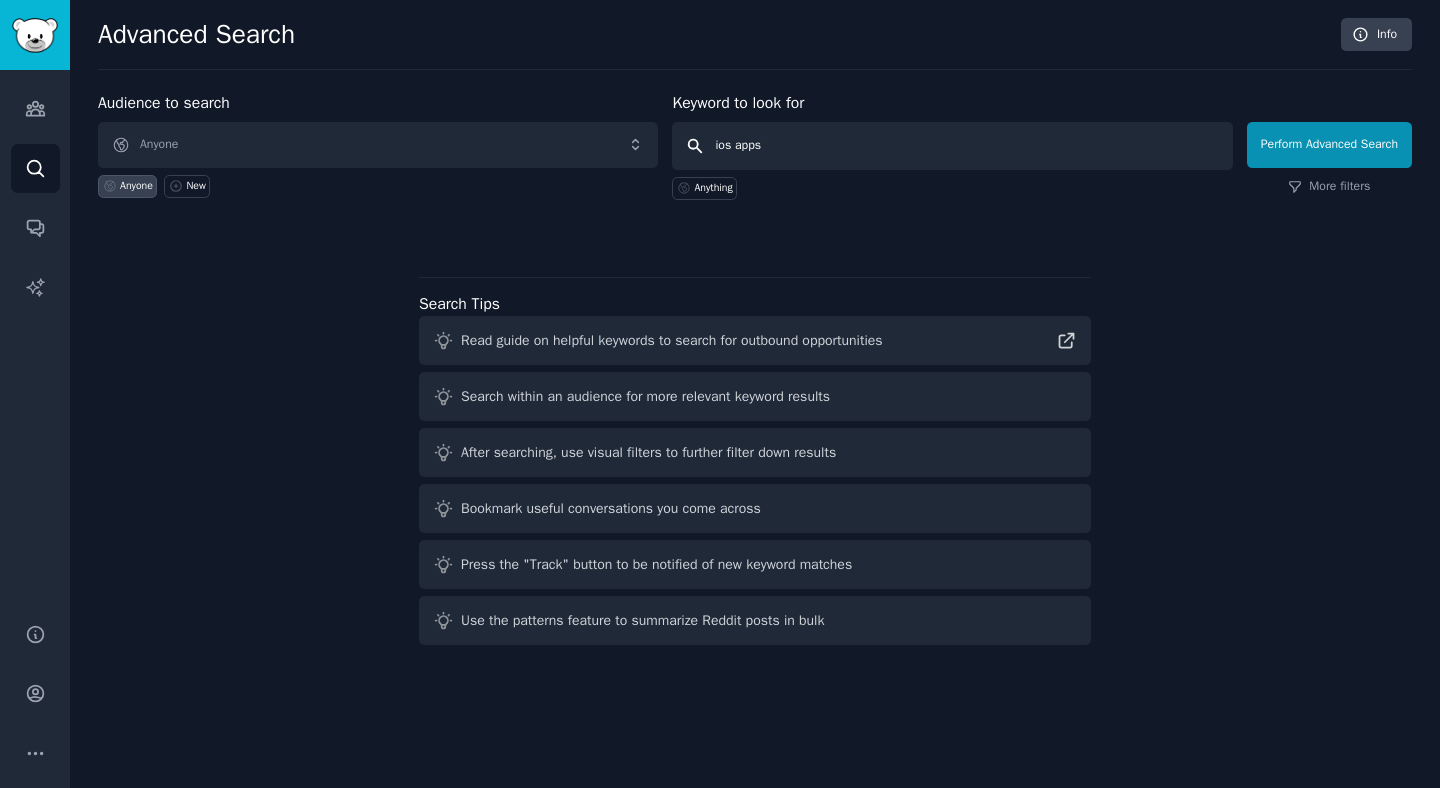 click on "Perform Advanced Search" at bounding box center (1329, 145) 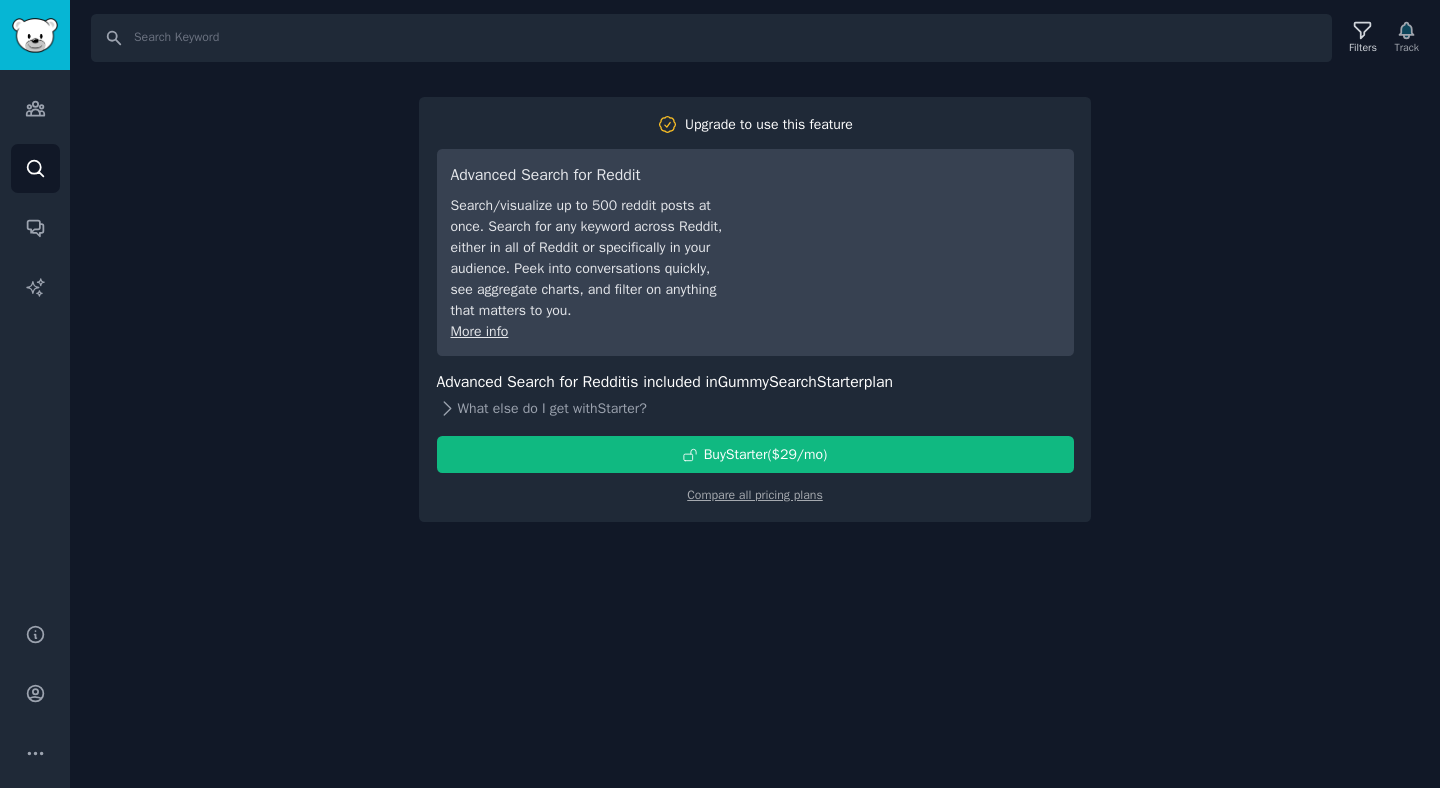 click on "What else do I get with  Starter ?" at bounding box center (755, 408) 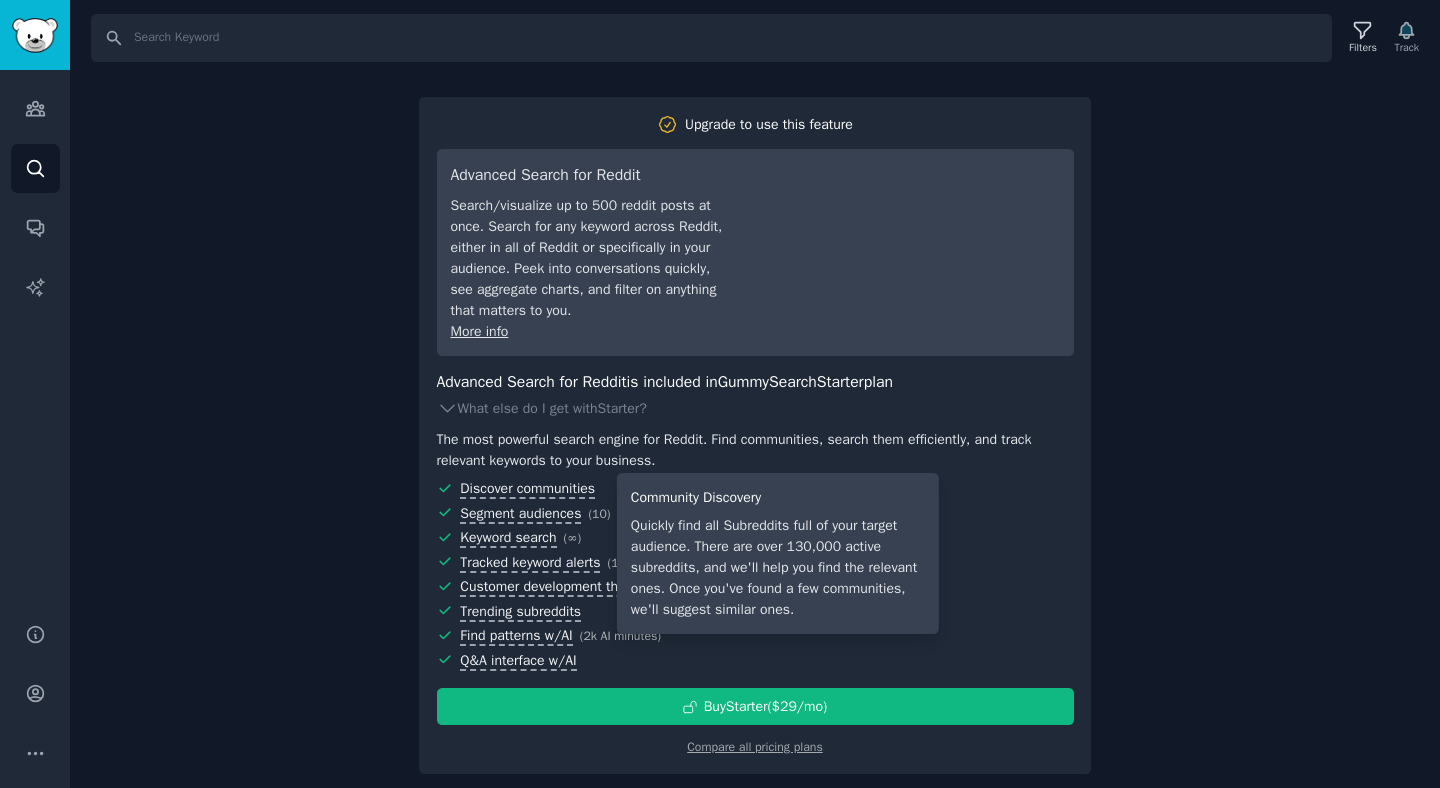 click on "Discover communities" at bounding box center [527, 489] 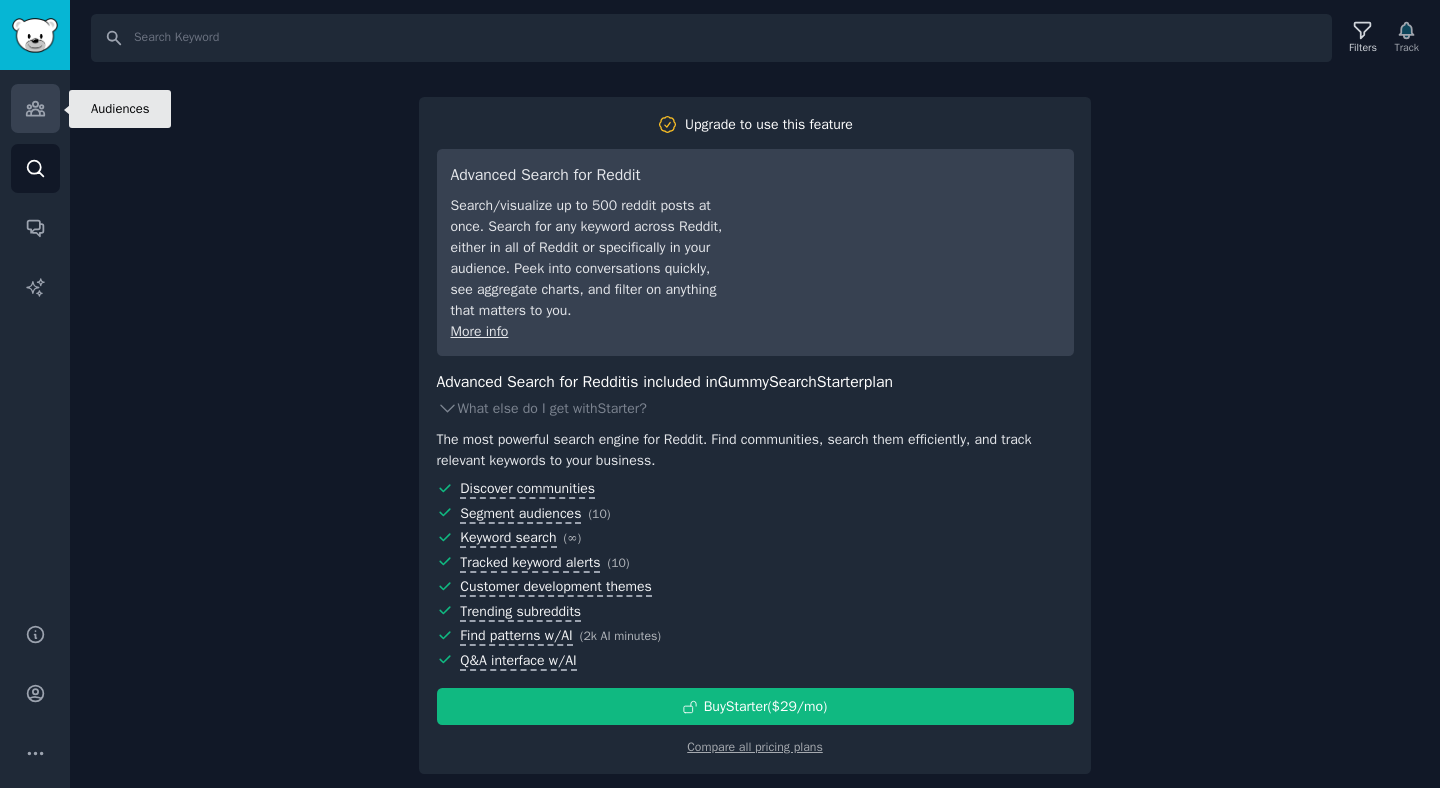 click on "Audiences" at bounding box center [35, 108] 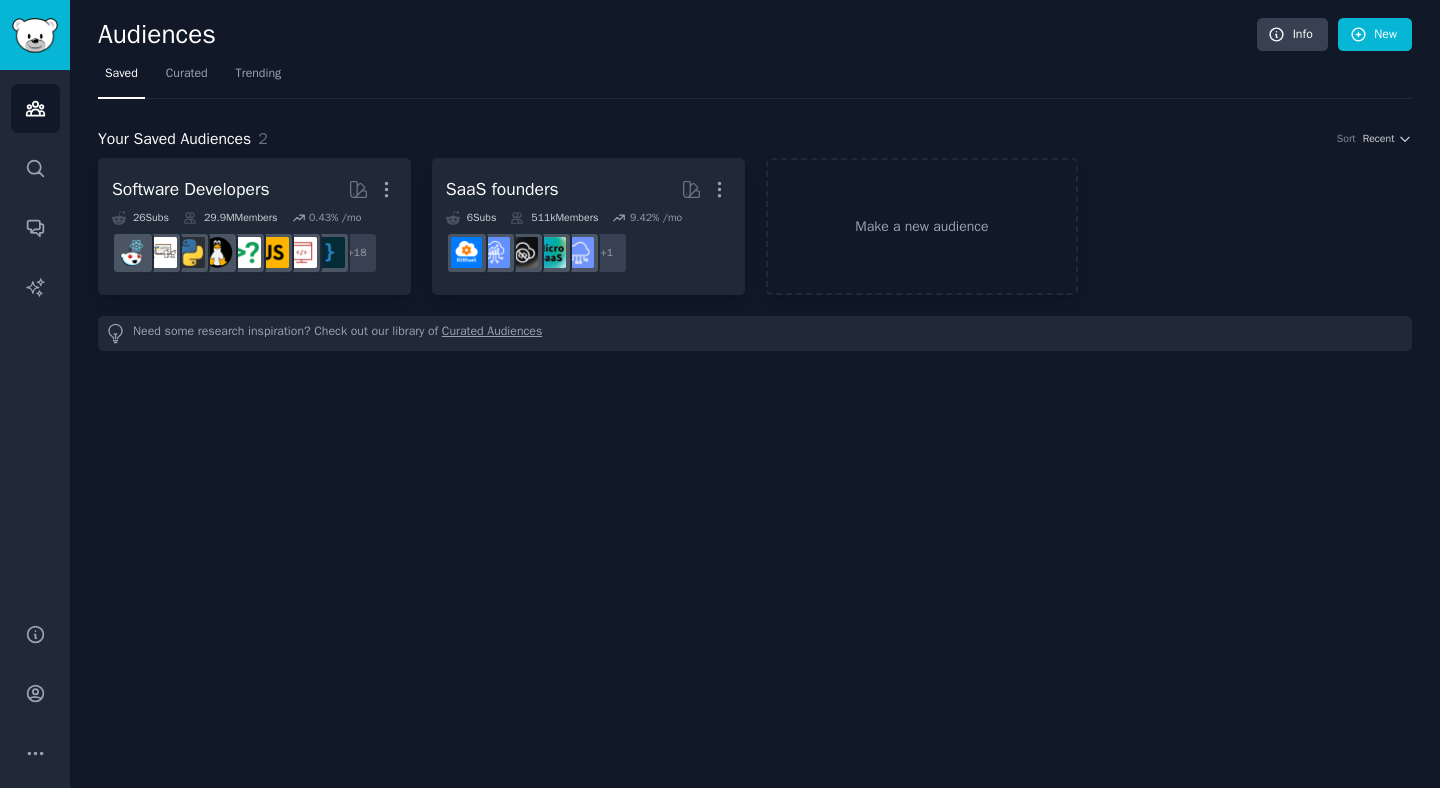 click on "Need some research inspiration? Check out our library of  Curated Audiences" at bounding box center (755, 333) 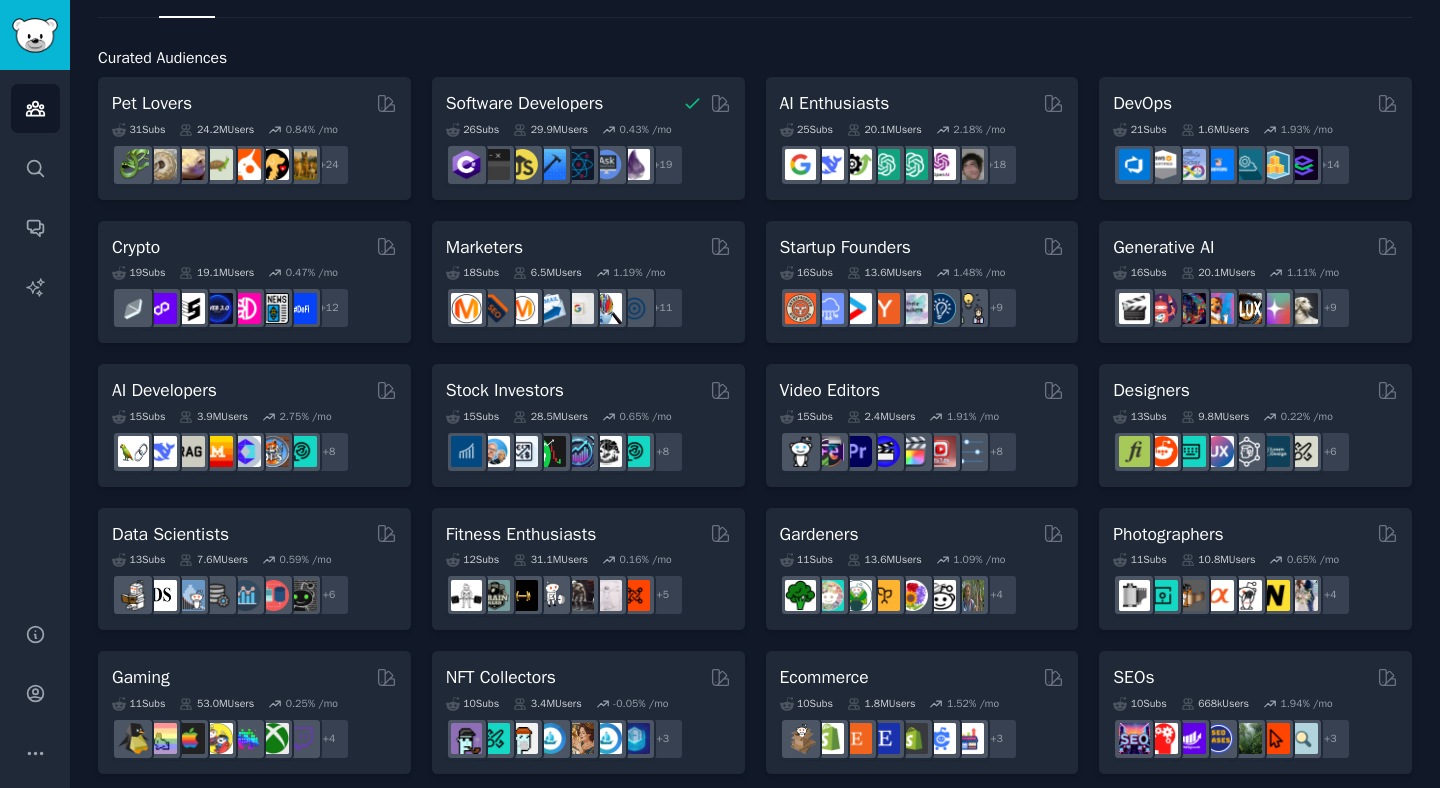 scroll, scrollTop: 0, scrollLeft: 0, axis: both 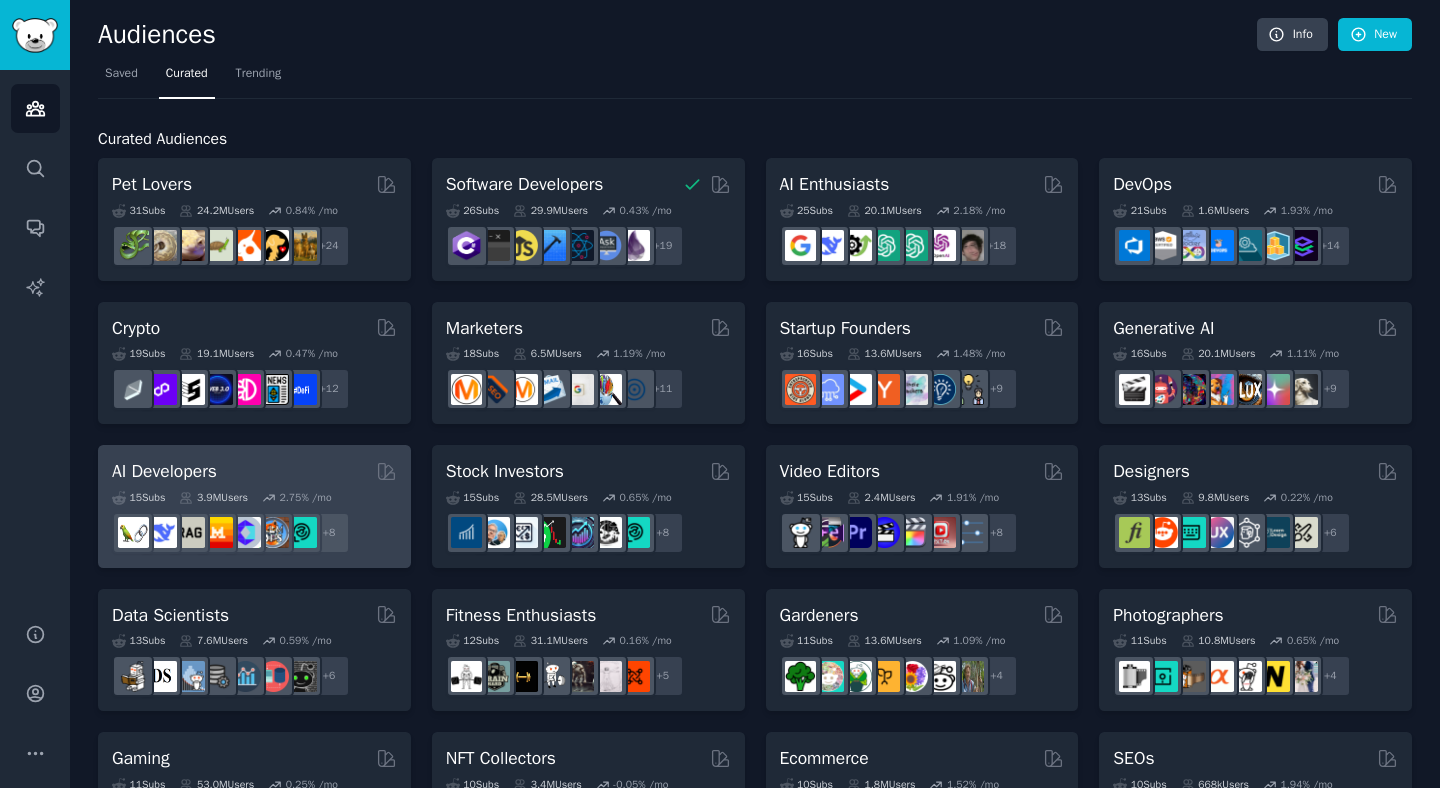 click on "AI Developers" at bounding box center (254, 471) 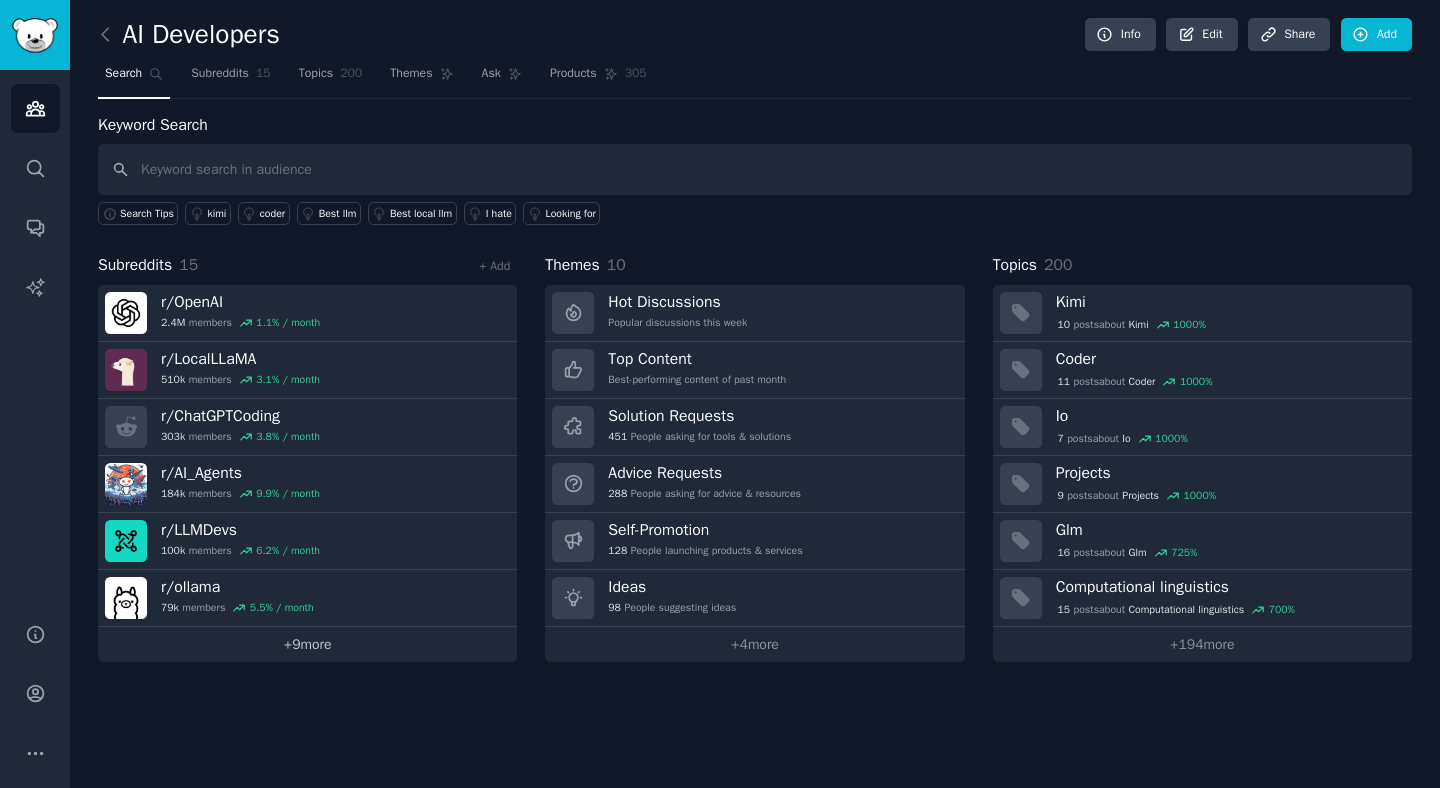click on "+ [NUMBER] more" at bounding box center (307, 644) 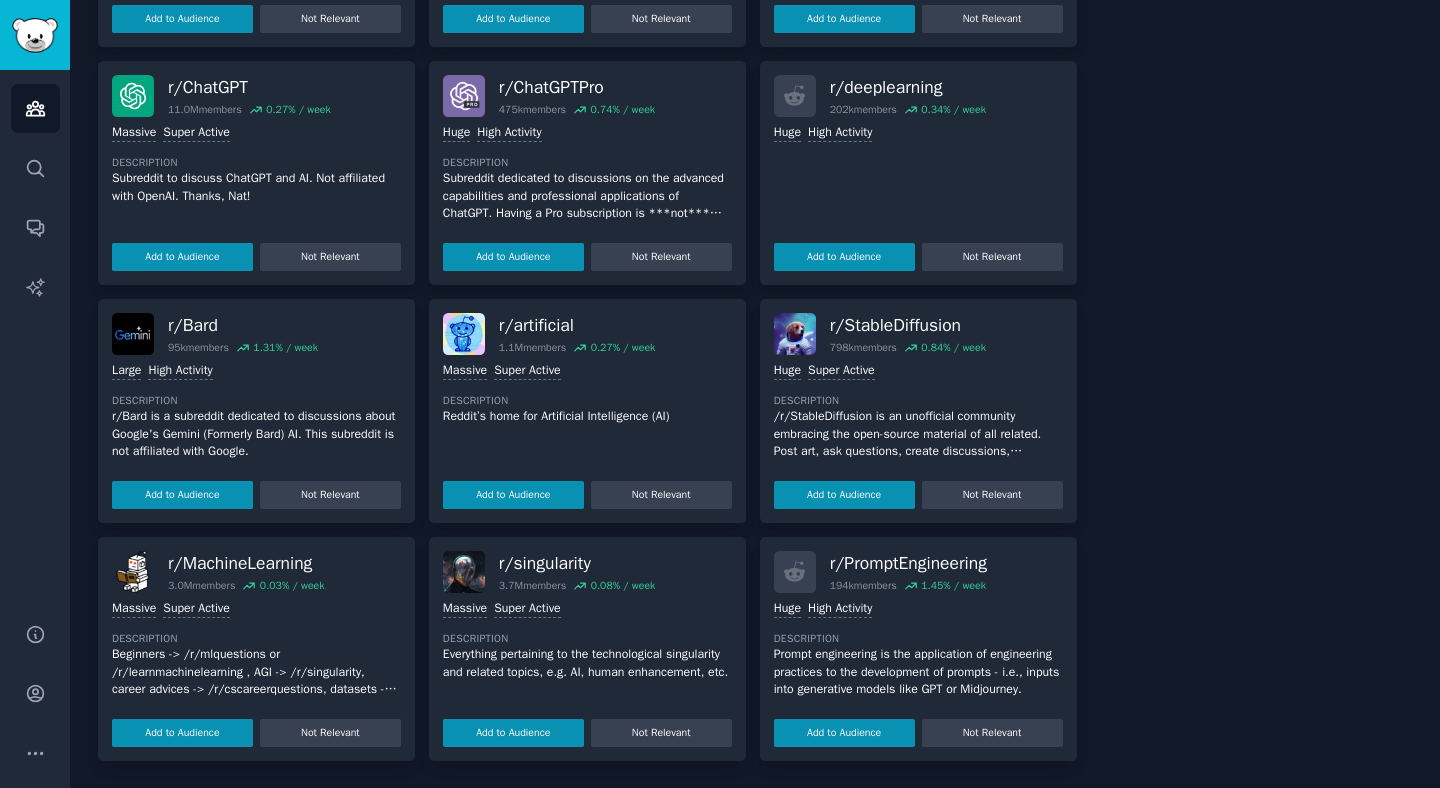 scroll, scrollTop: 0, scrollLeft: 0, axis: both 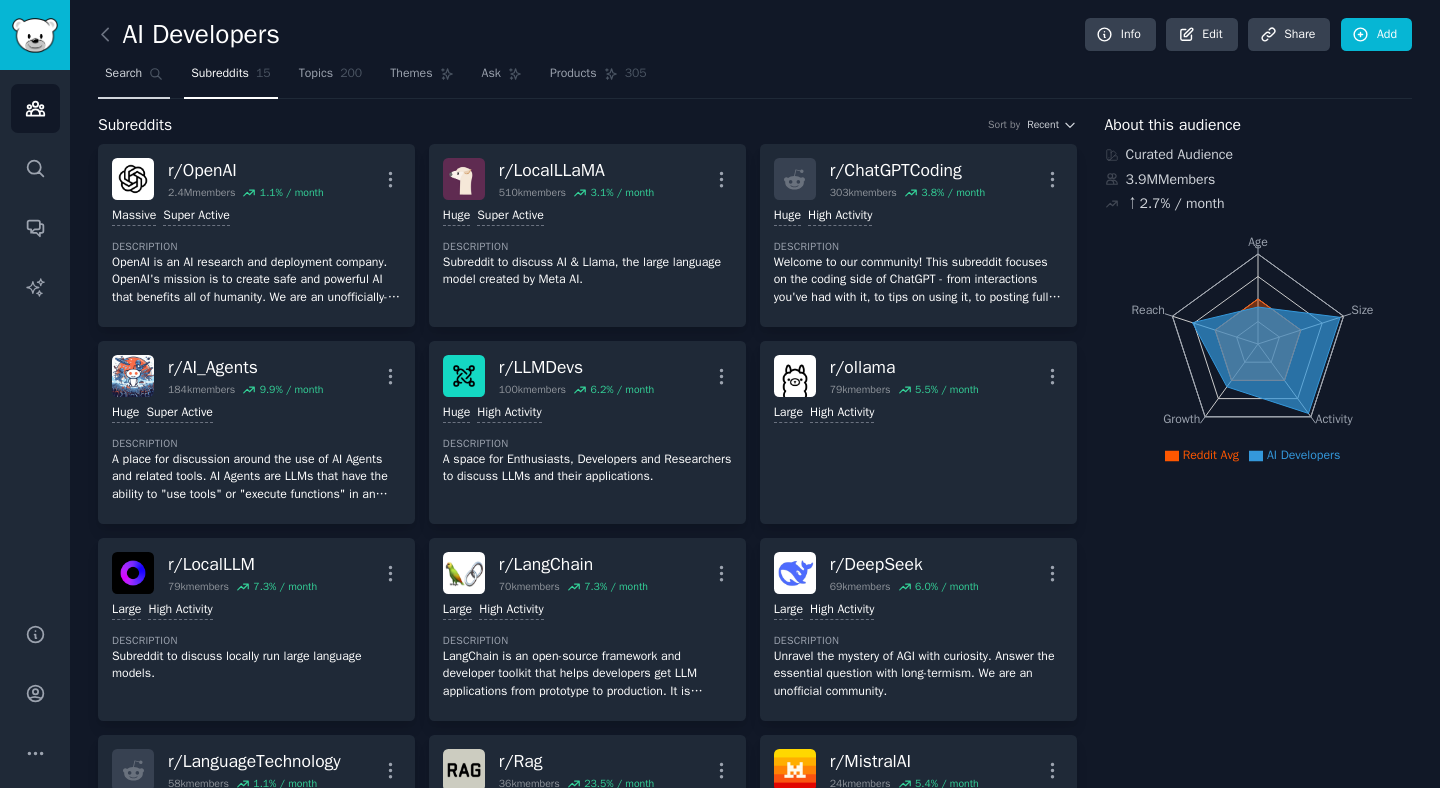 click 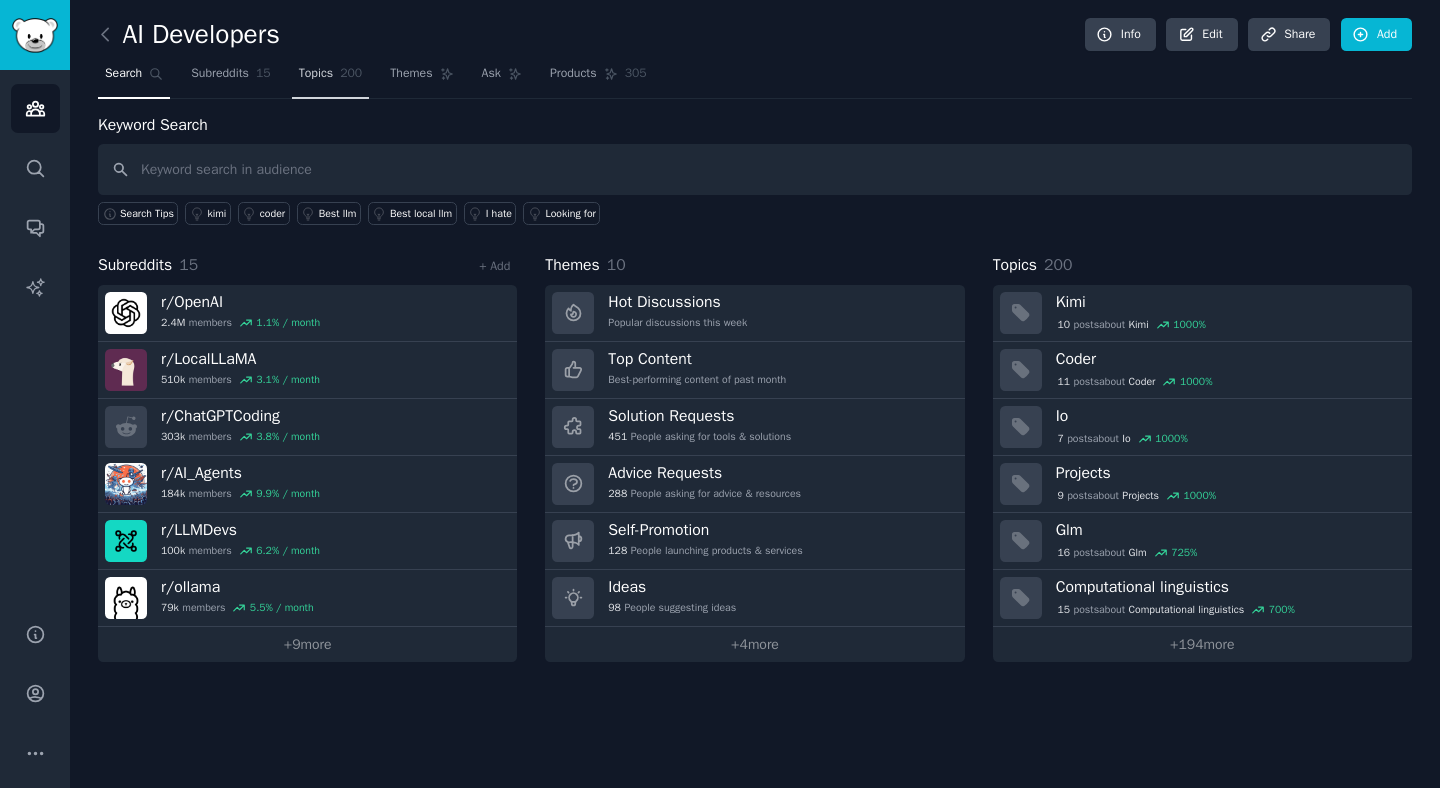 click on "Topics 200" at bounding box center [331, 78] 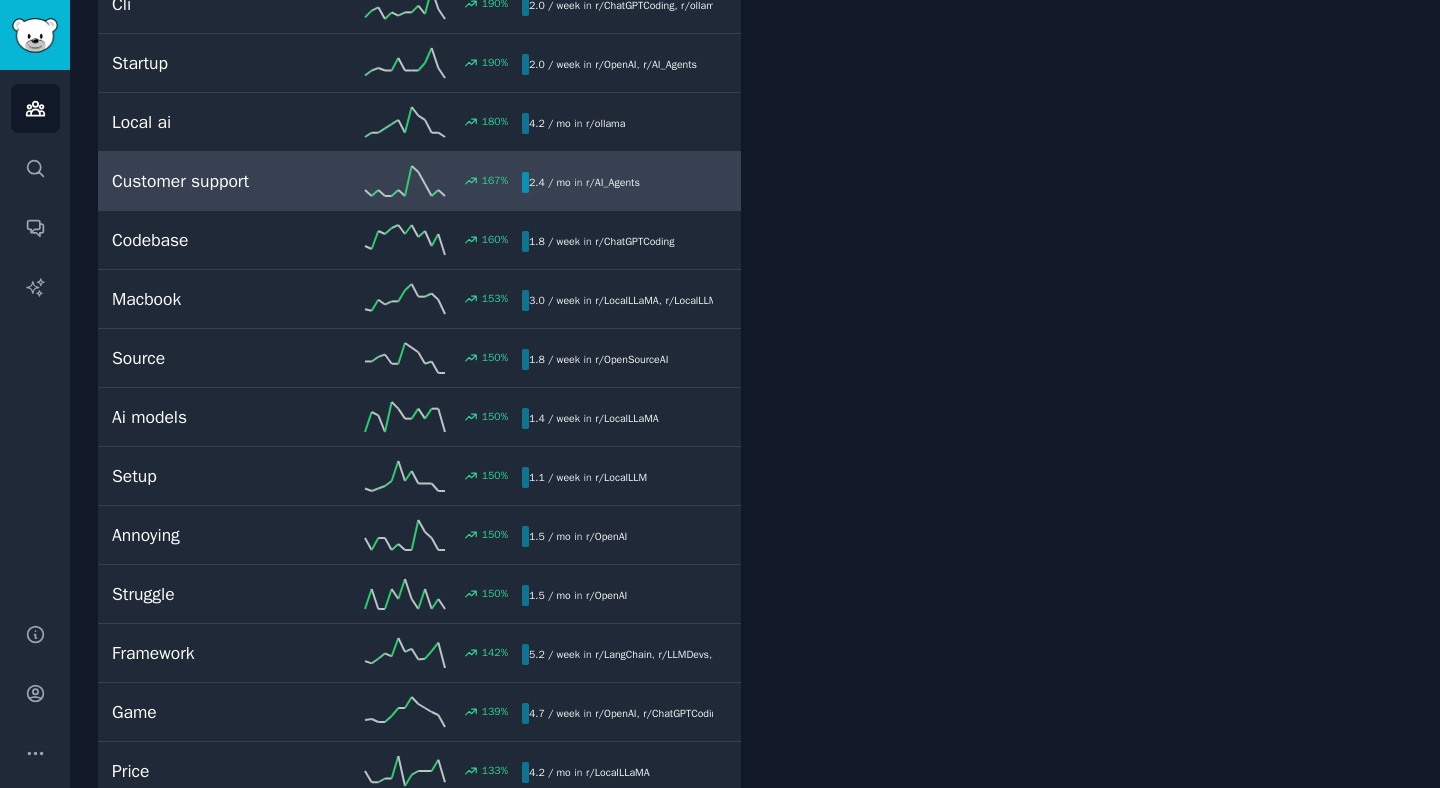 scroll, scrollTop: 0, scrollLeft: 0, axis: both 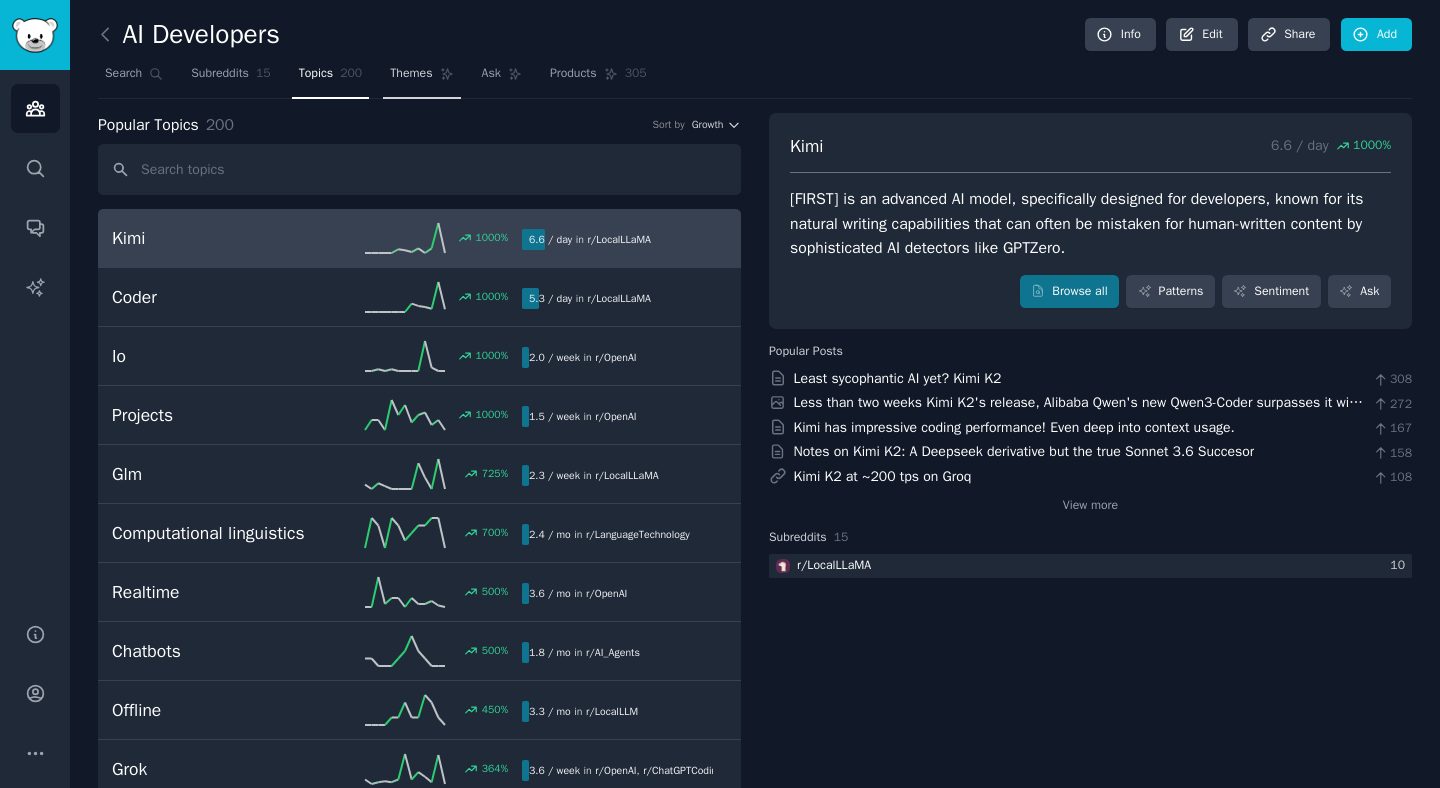 click on "Themes" at bounding box center (411, 74) 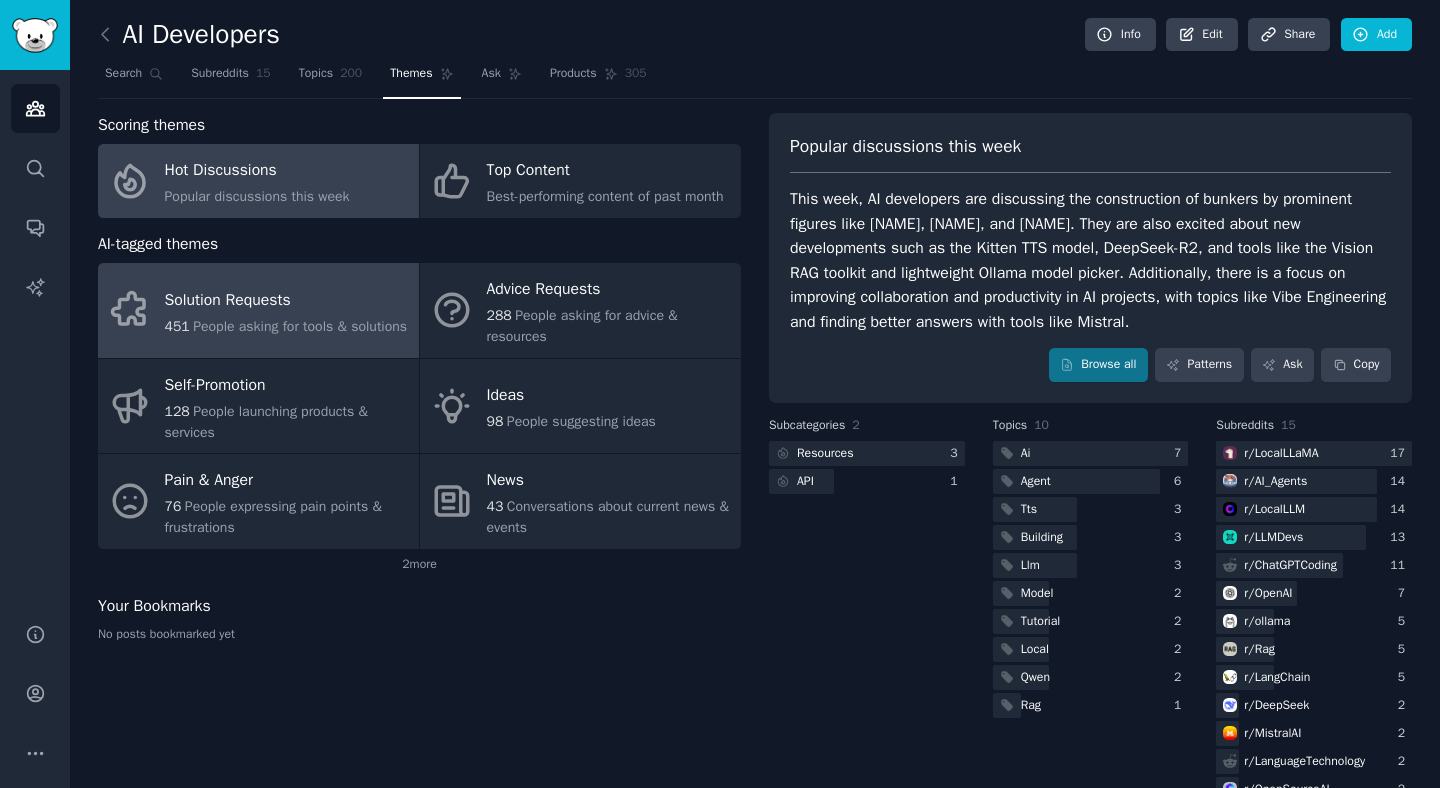click on "[NUMBER] People asking for tools & solutions" at bounding box center (286, 326) 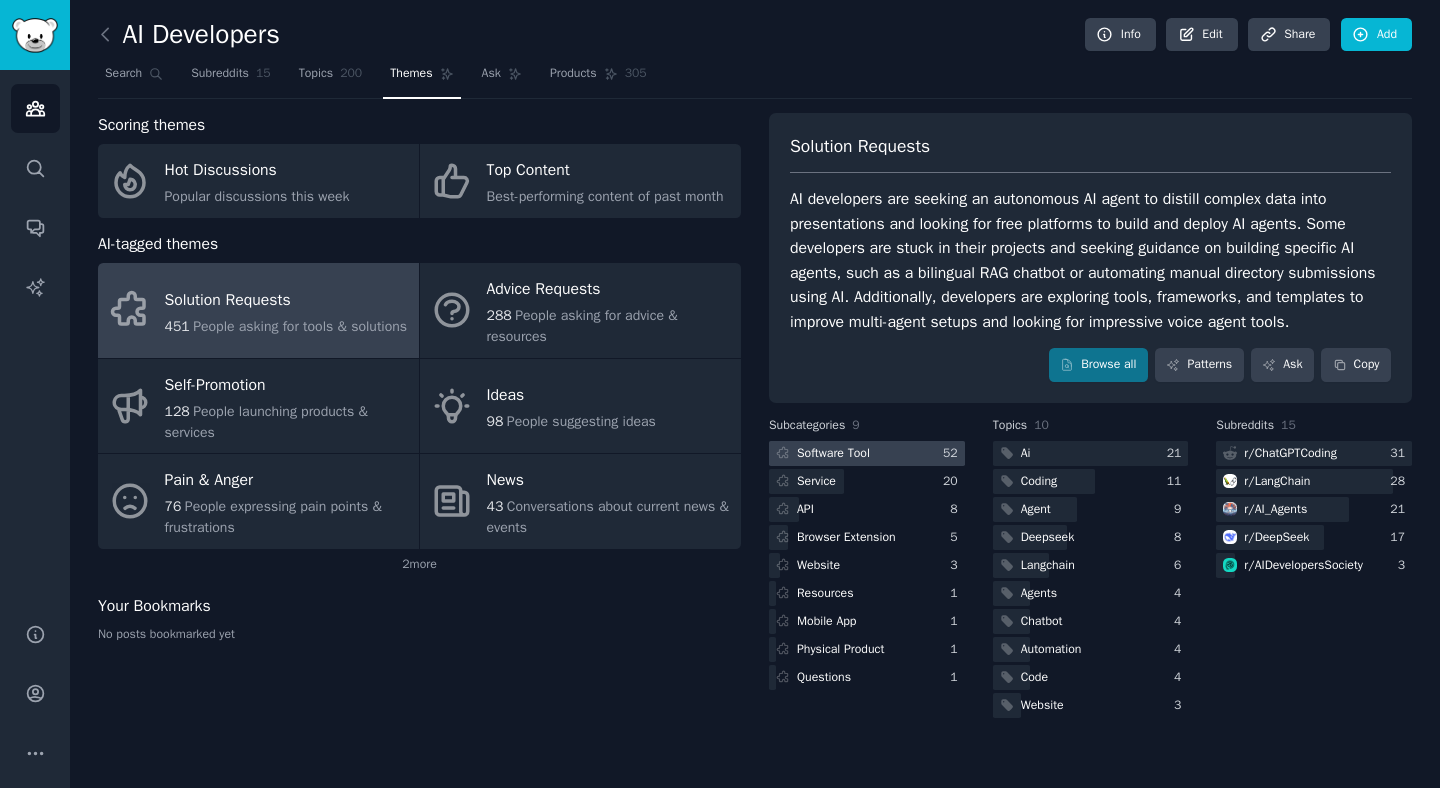 click on "Software Tool" at bounding box center [833, 454] 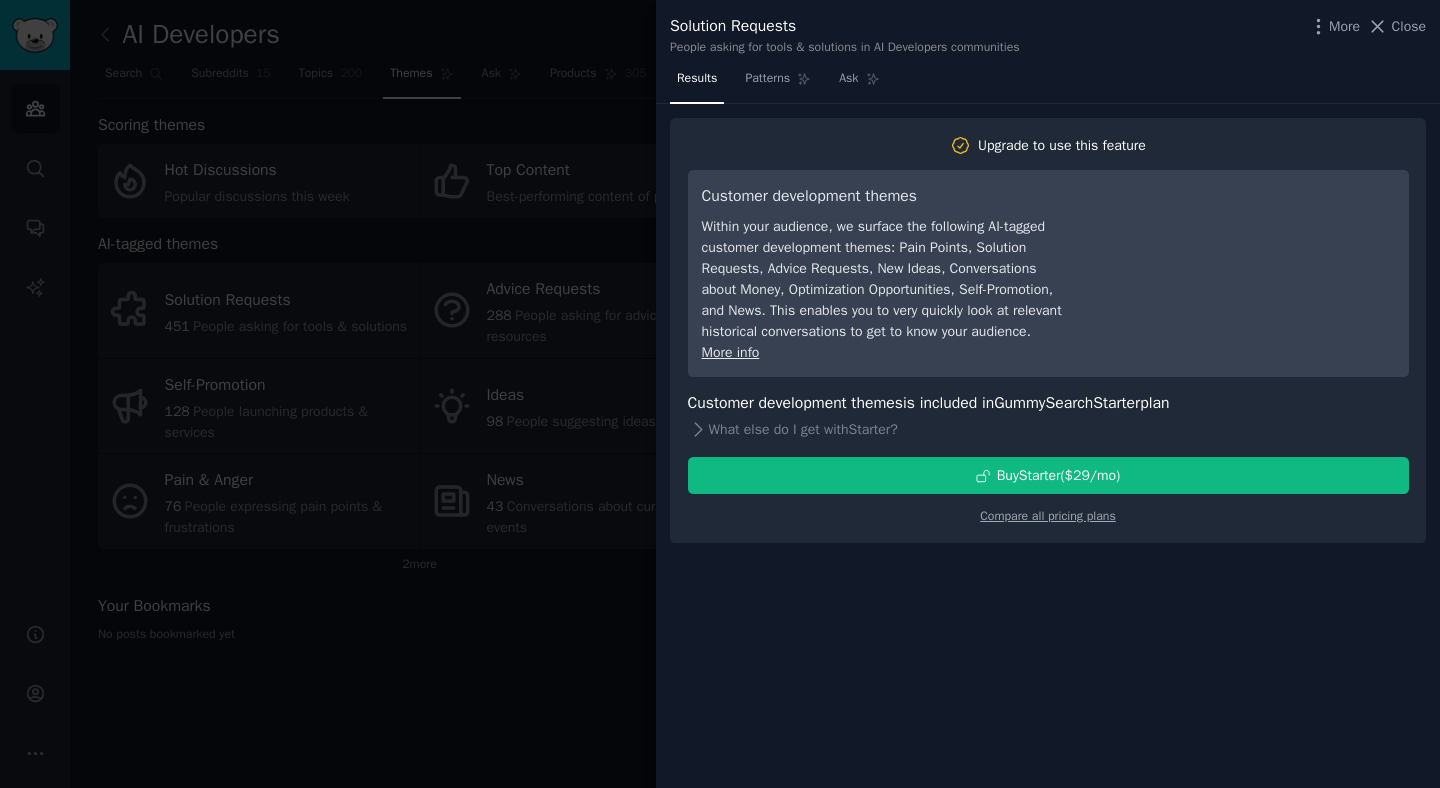 click at bounding box center [720, 394] 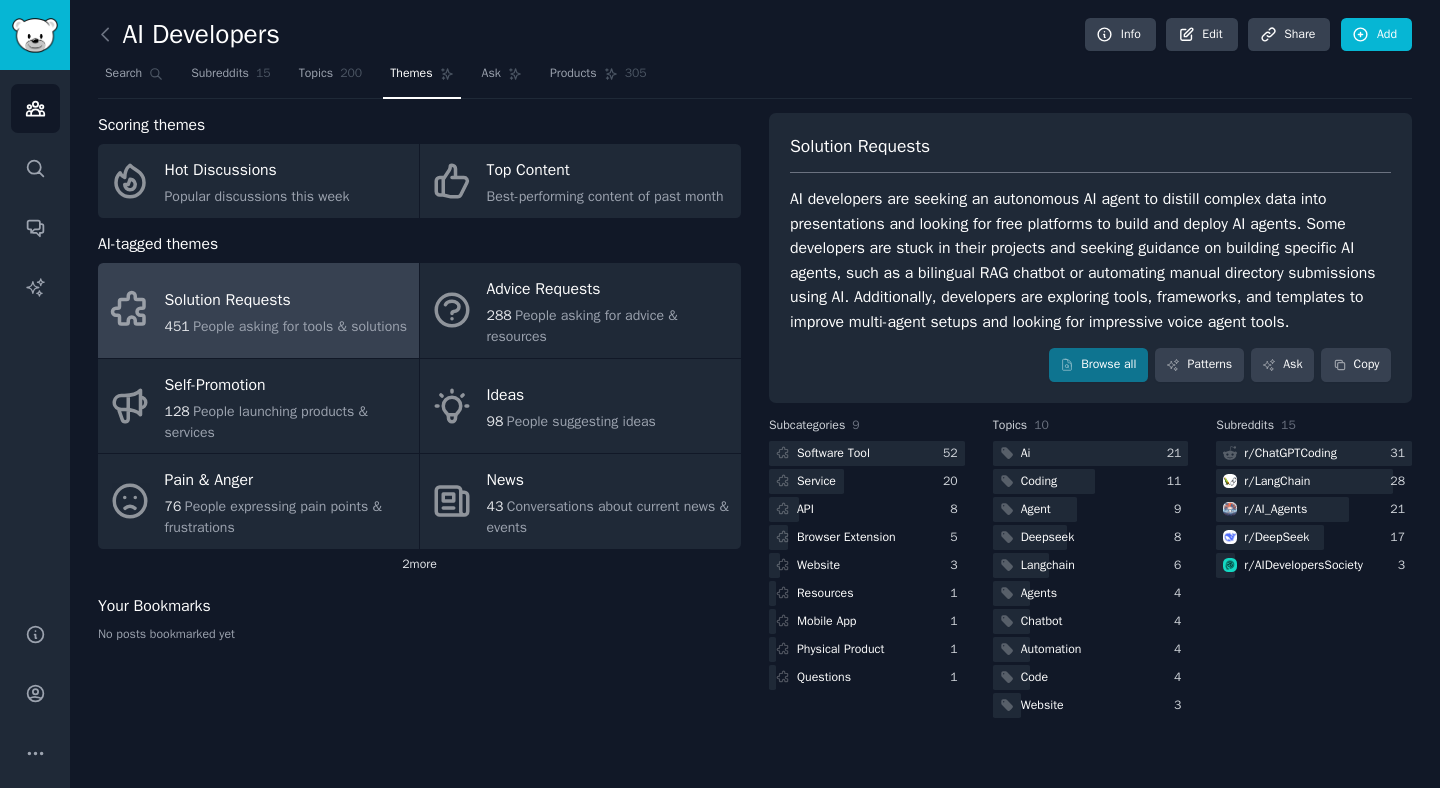 click on "2  more" 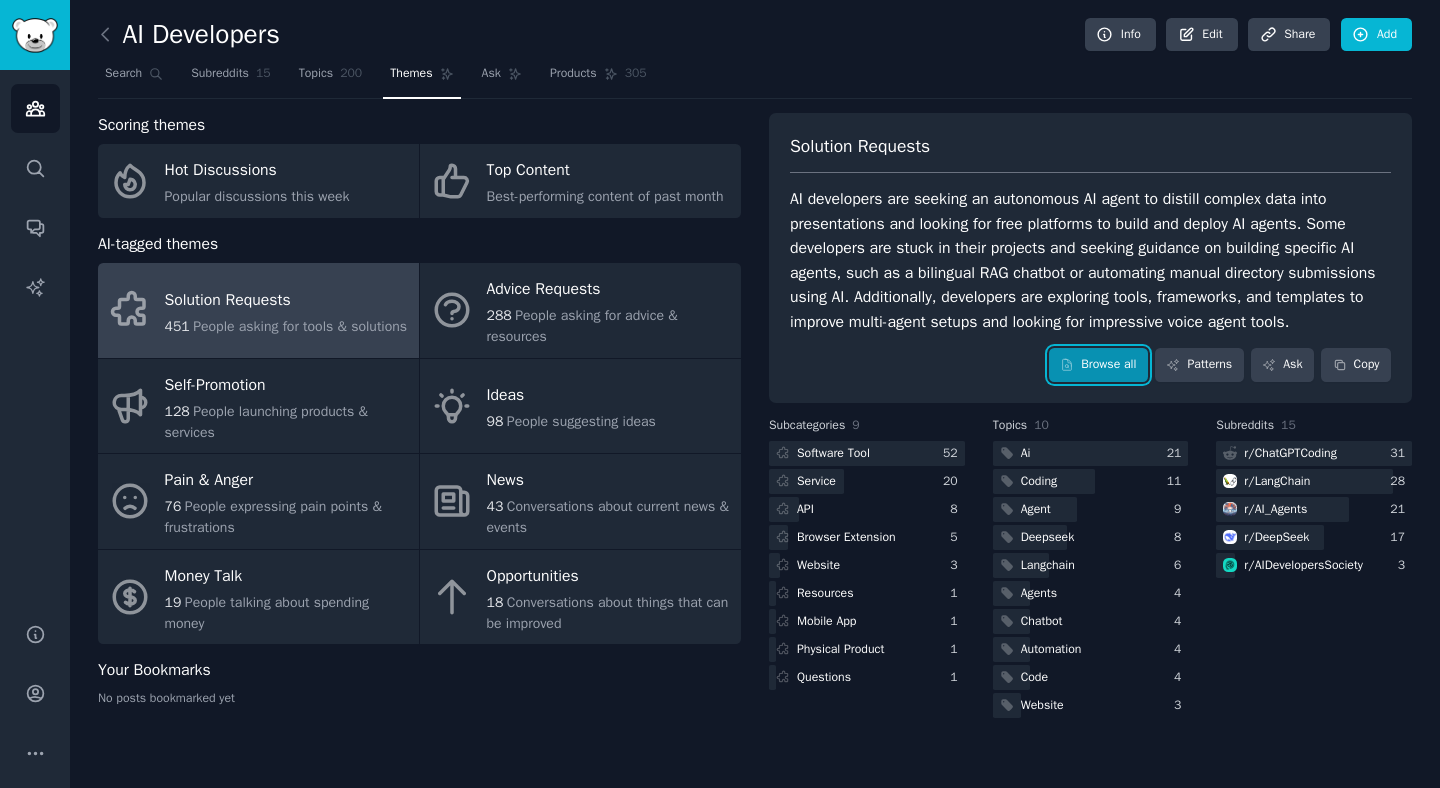 click on "Browse all" at bounding box center (1098, 365) 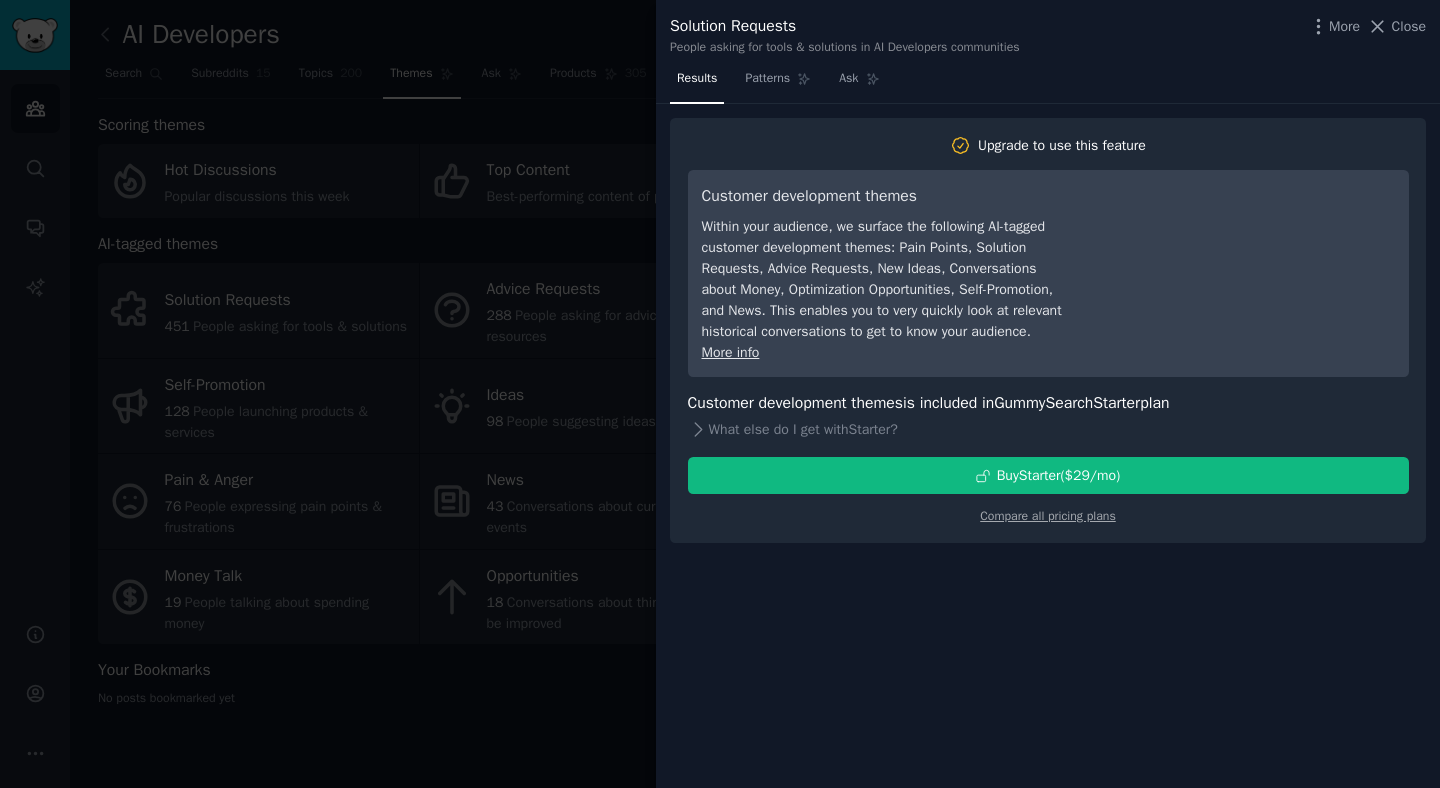 click at bounding box center [720, 394] 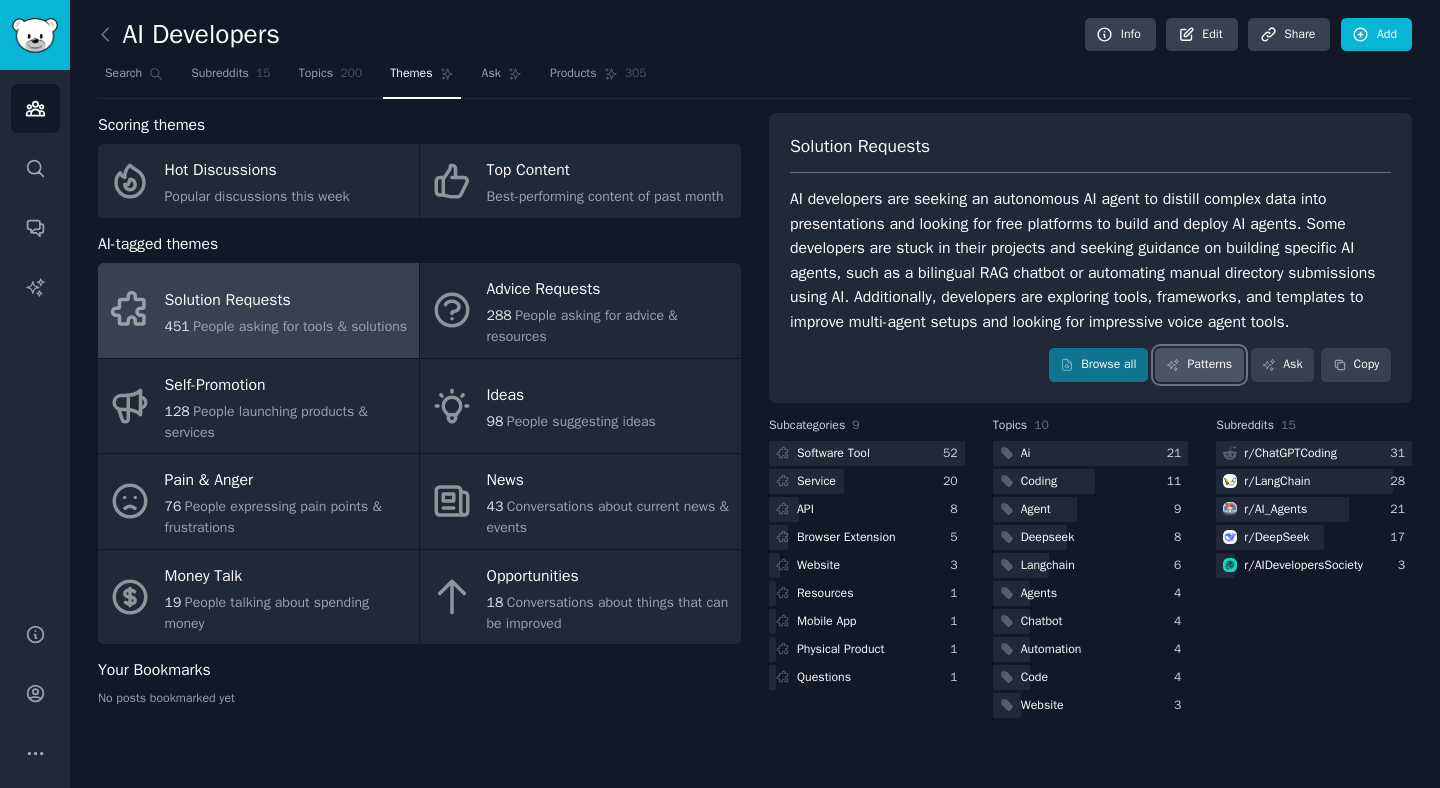 click on "Patterns" at bounding box center [1199, 365] 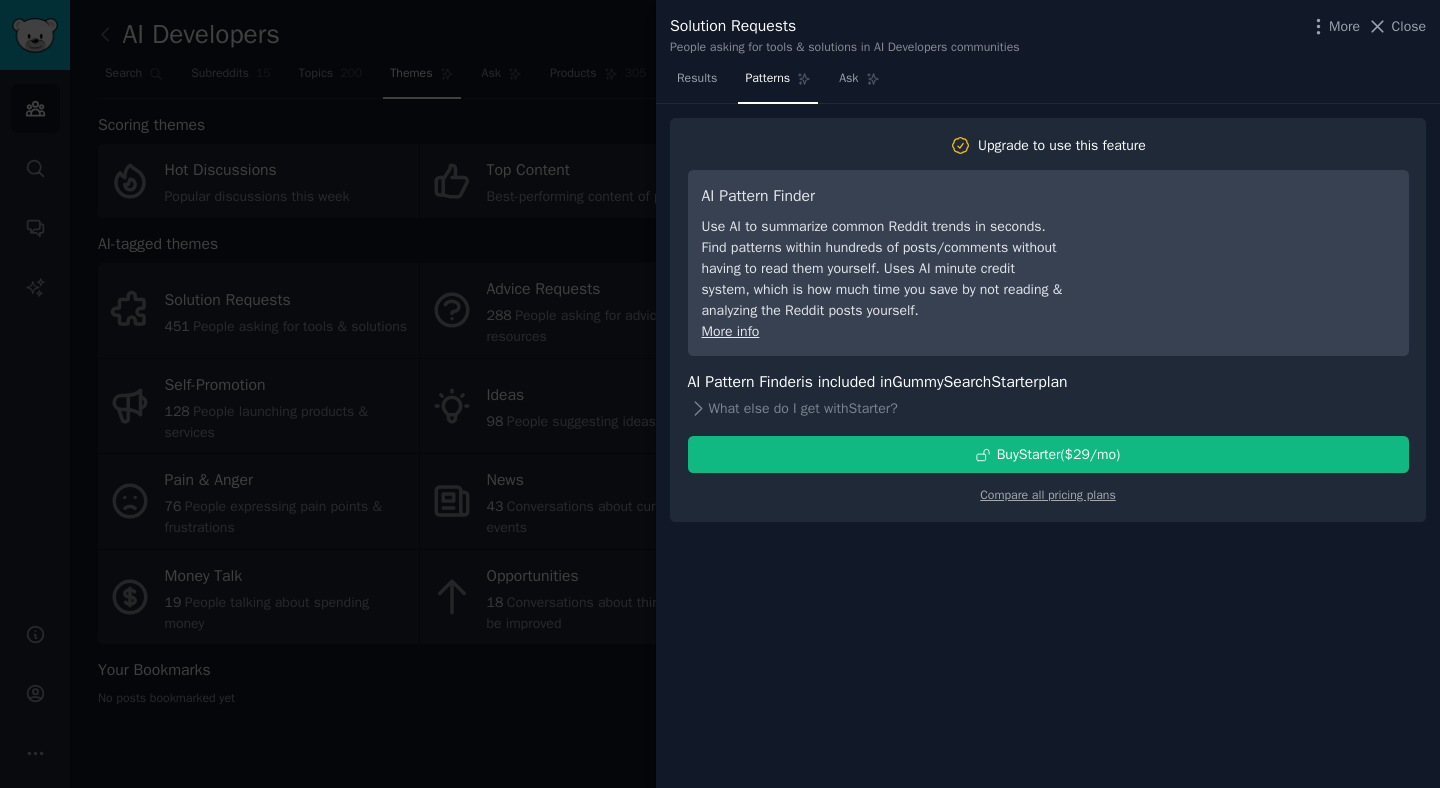 click at bounding box center (720, 394) 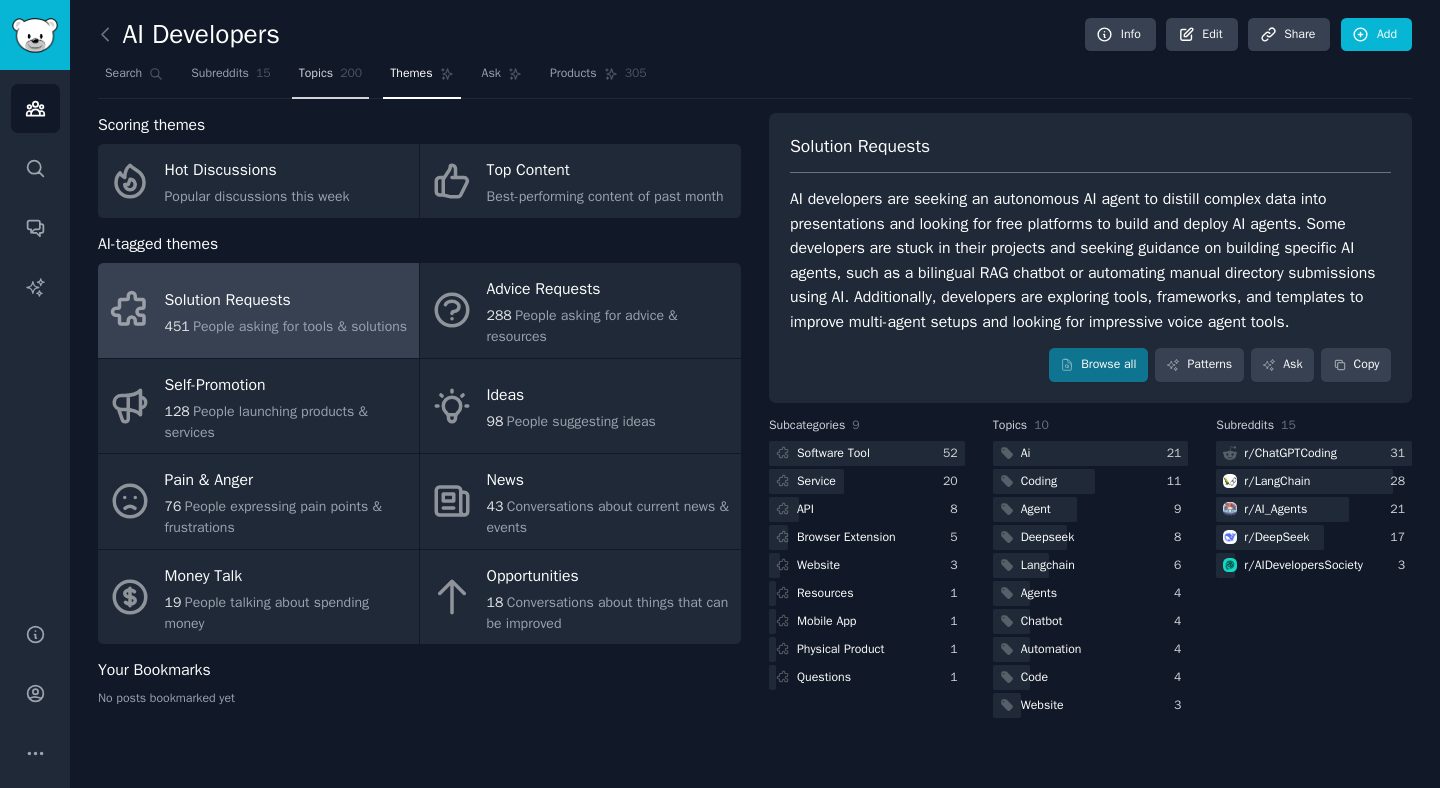 click on "200" 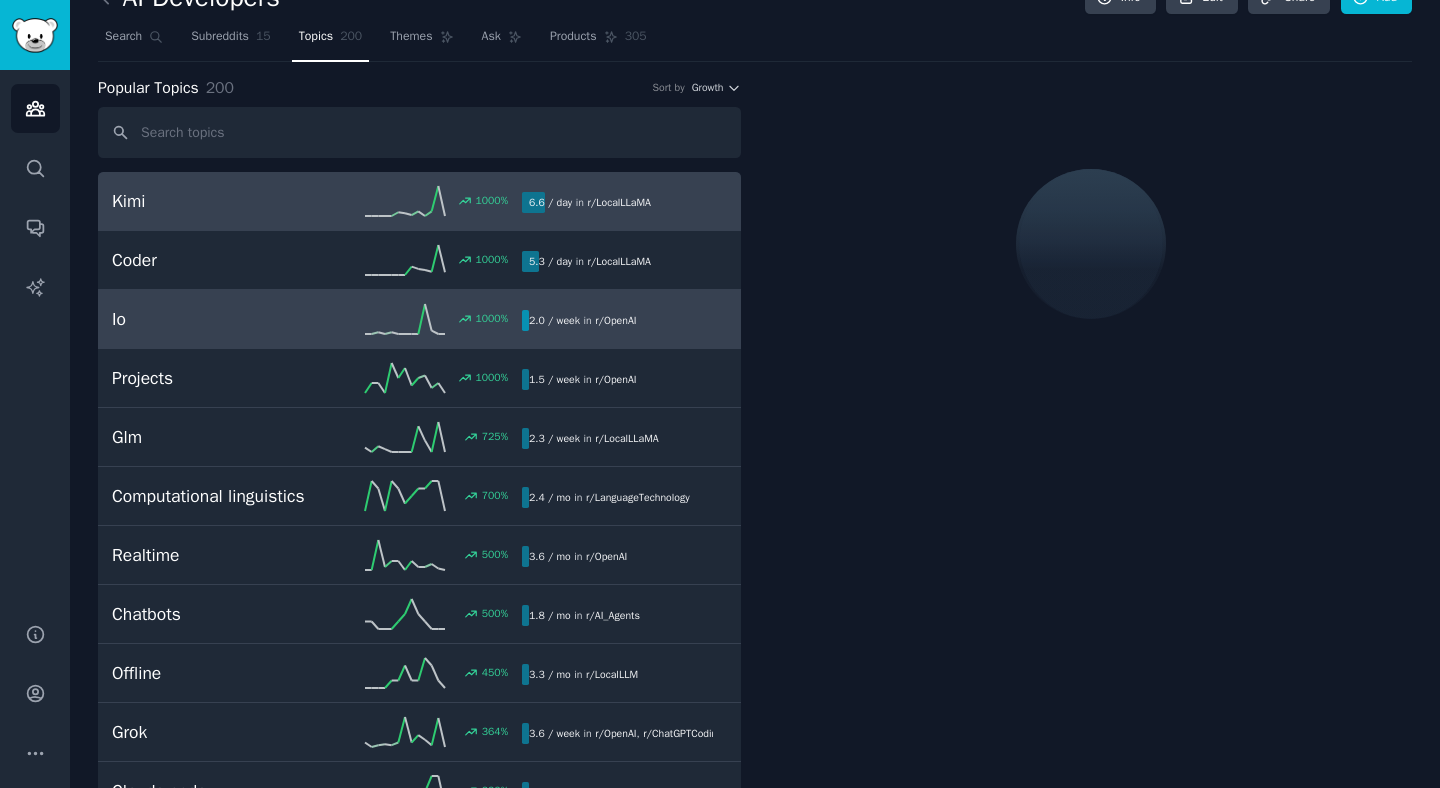 scroll, scrollTop: 0, scrollLeft: 0, axis: both 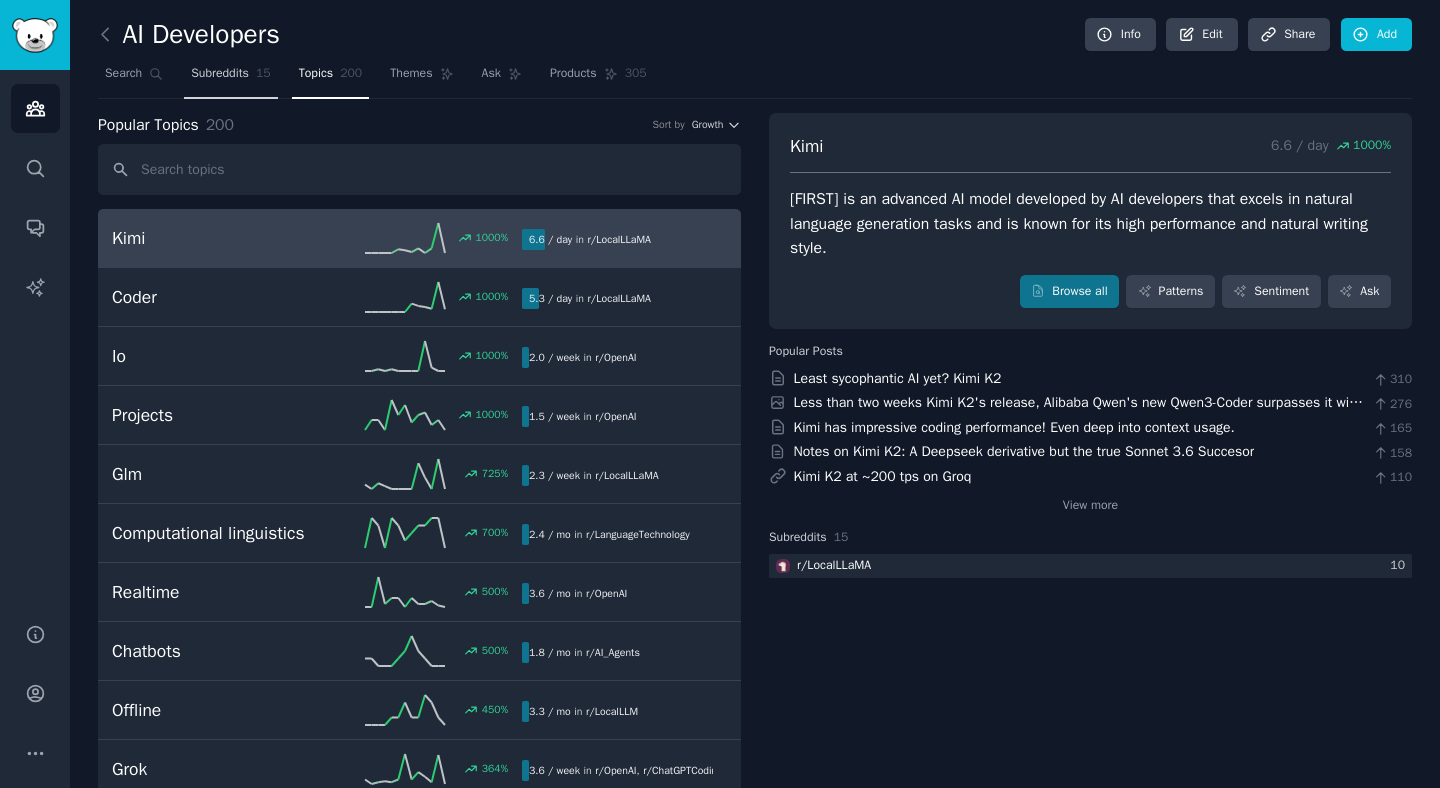 click on "Subreddits 15" at bounding box center (230, 78) 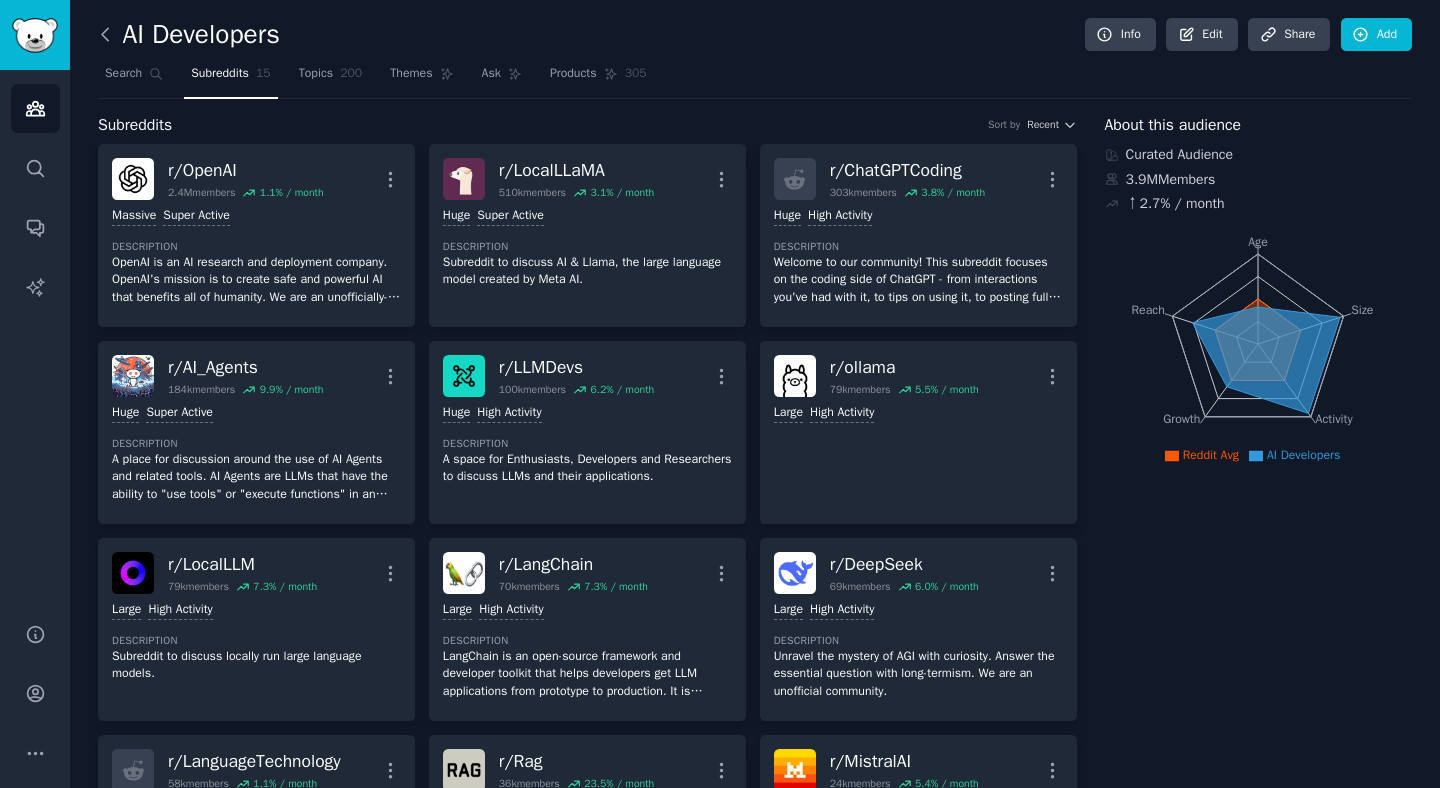 click 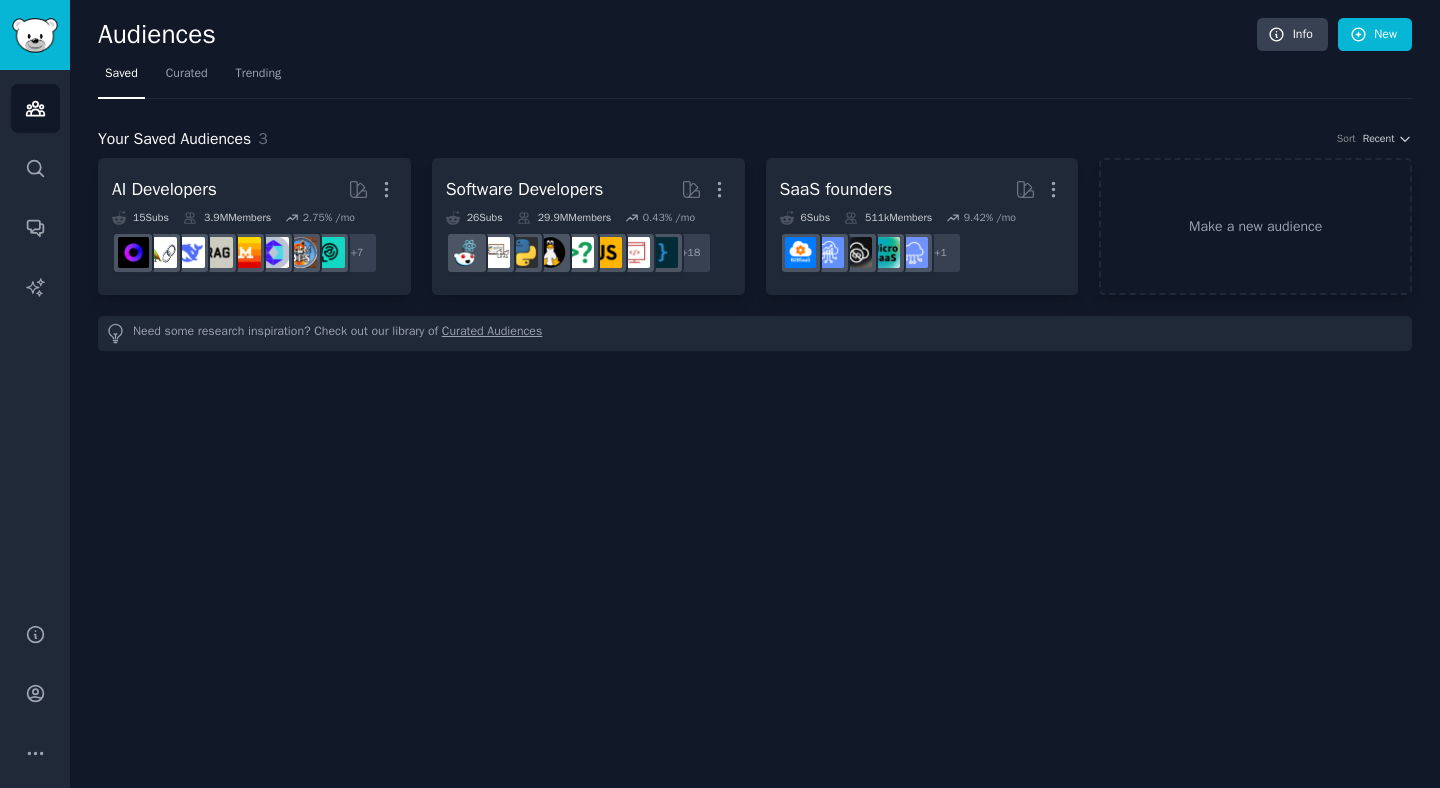 click on "Curated Audiences" at bounding box center [492, 333] 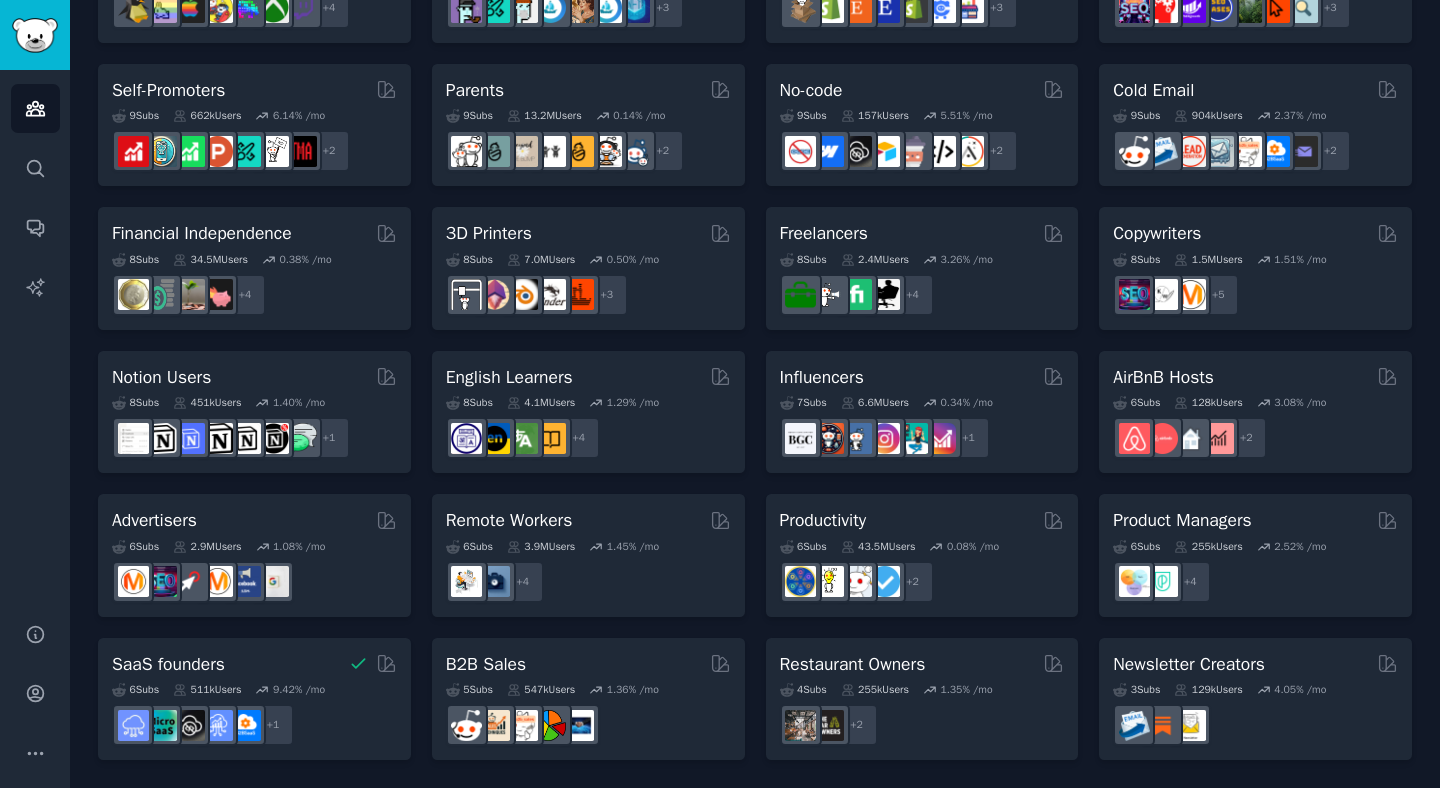 scroll, scrollTop: 0, scrollLeft: 0, axis: both 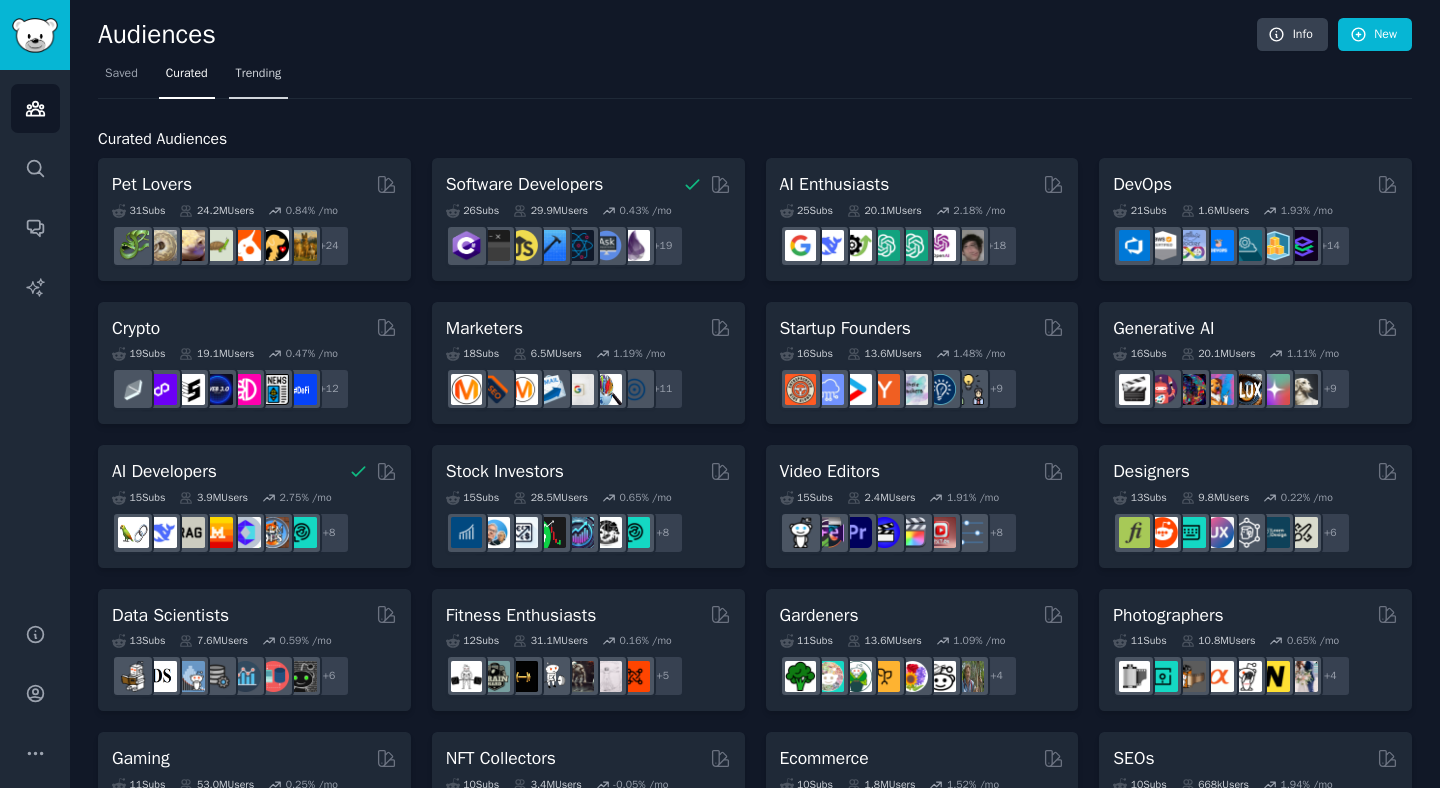 click on "Trending" at bounding box center (259, 74) 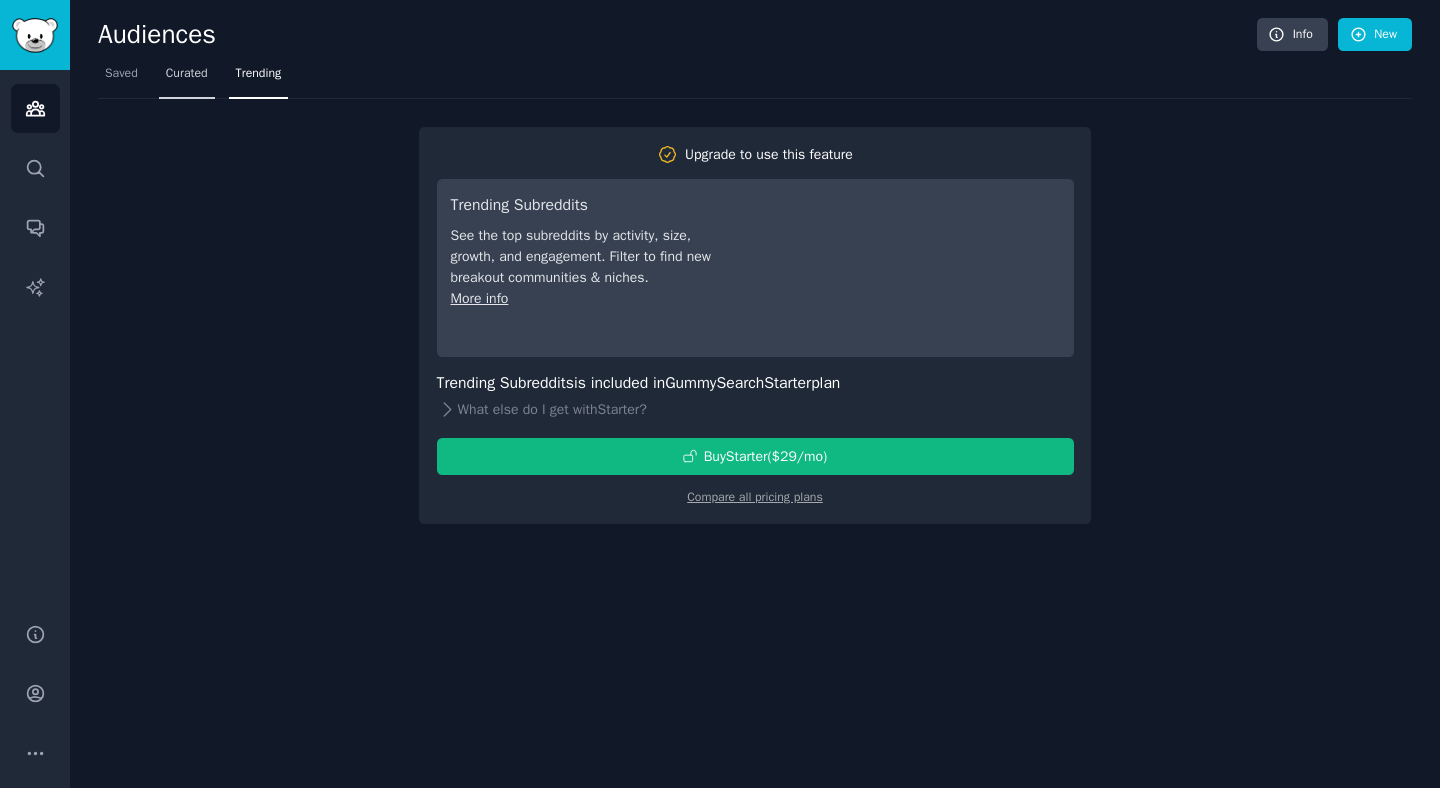 click on "Curated" at bounding box center [187, 78] 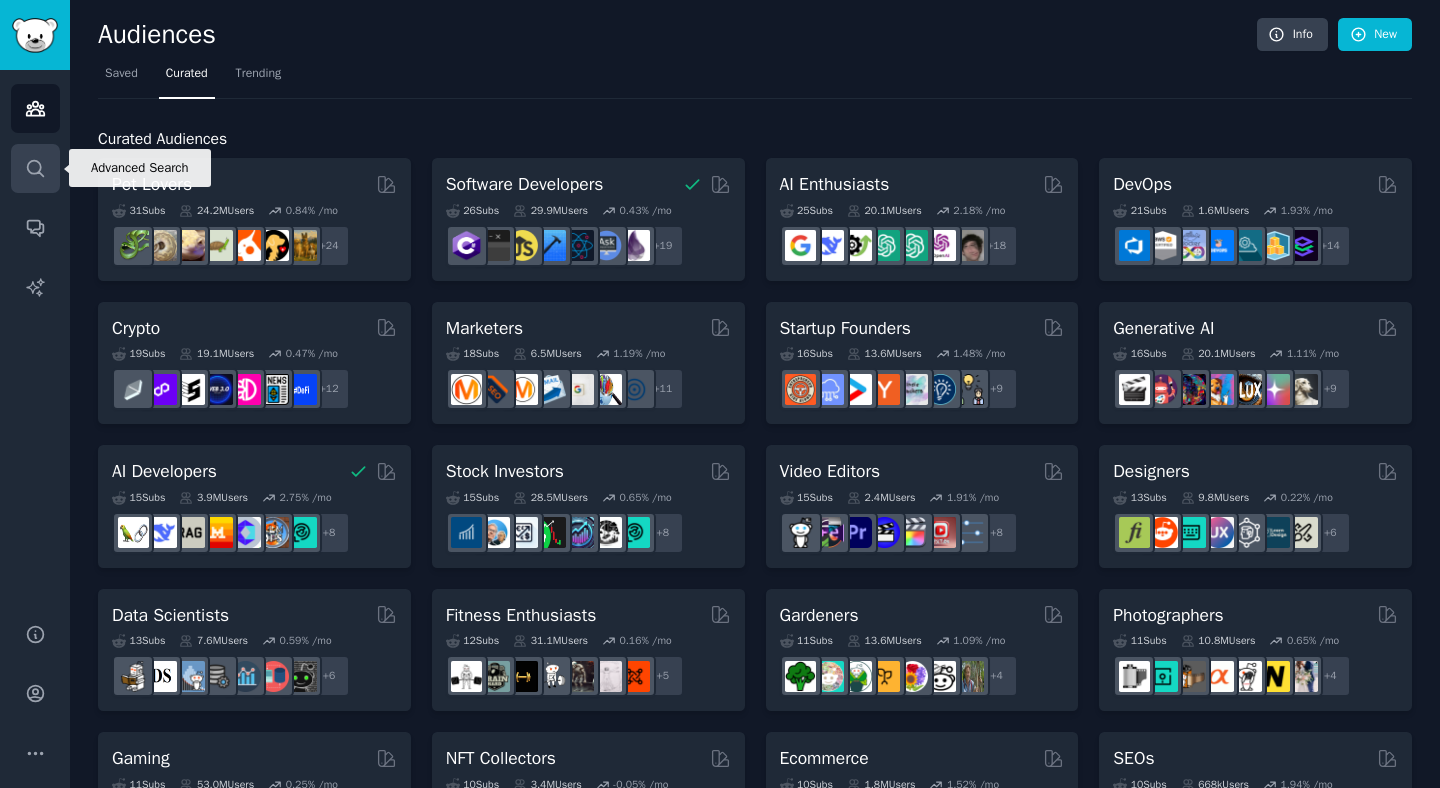 click 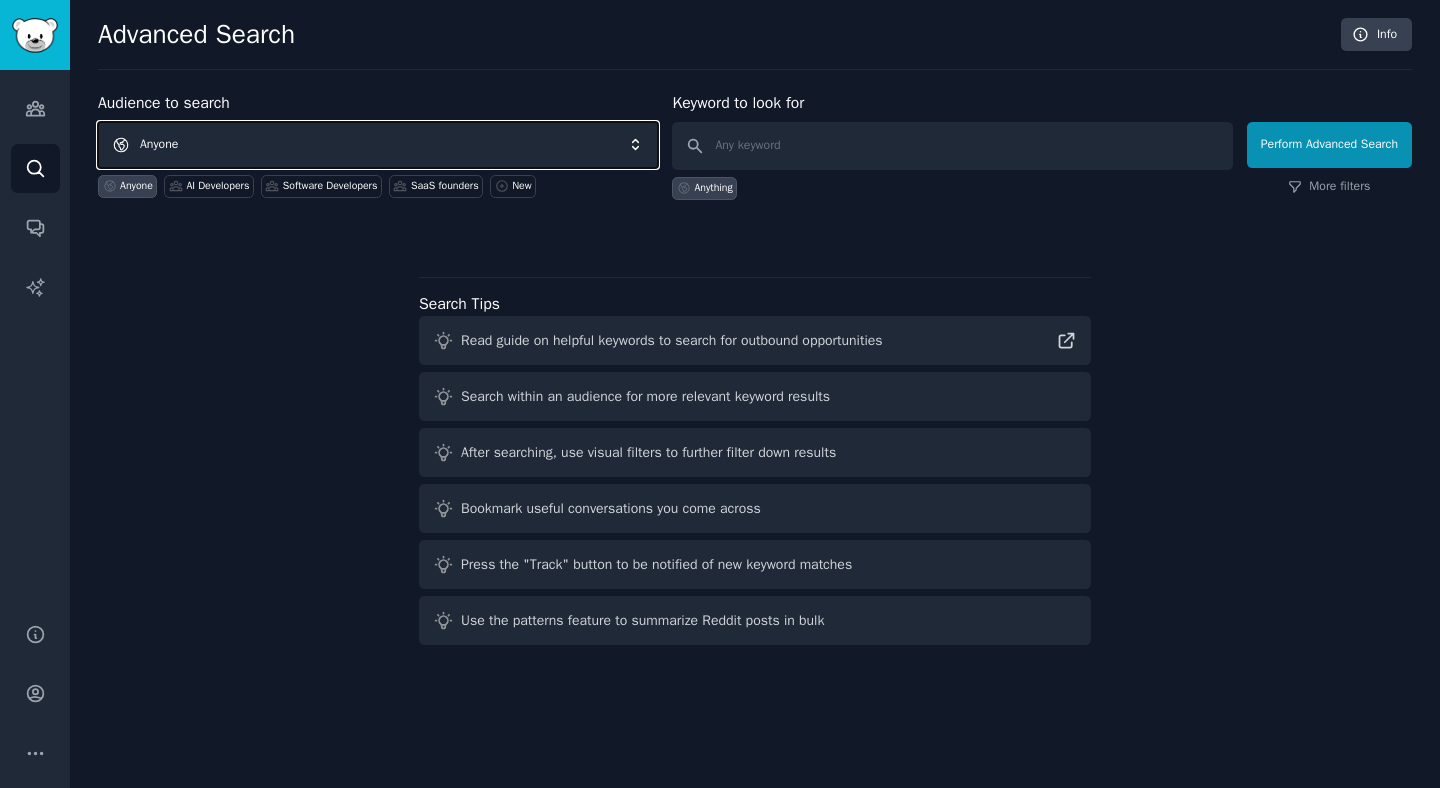 click on "Anyone" at bounding box center [378, 145] 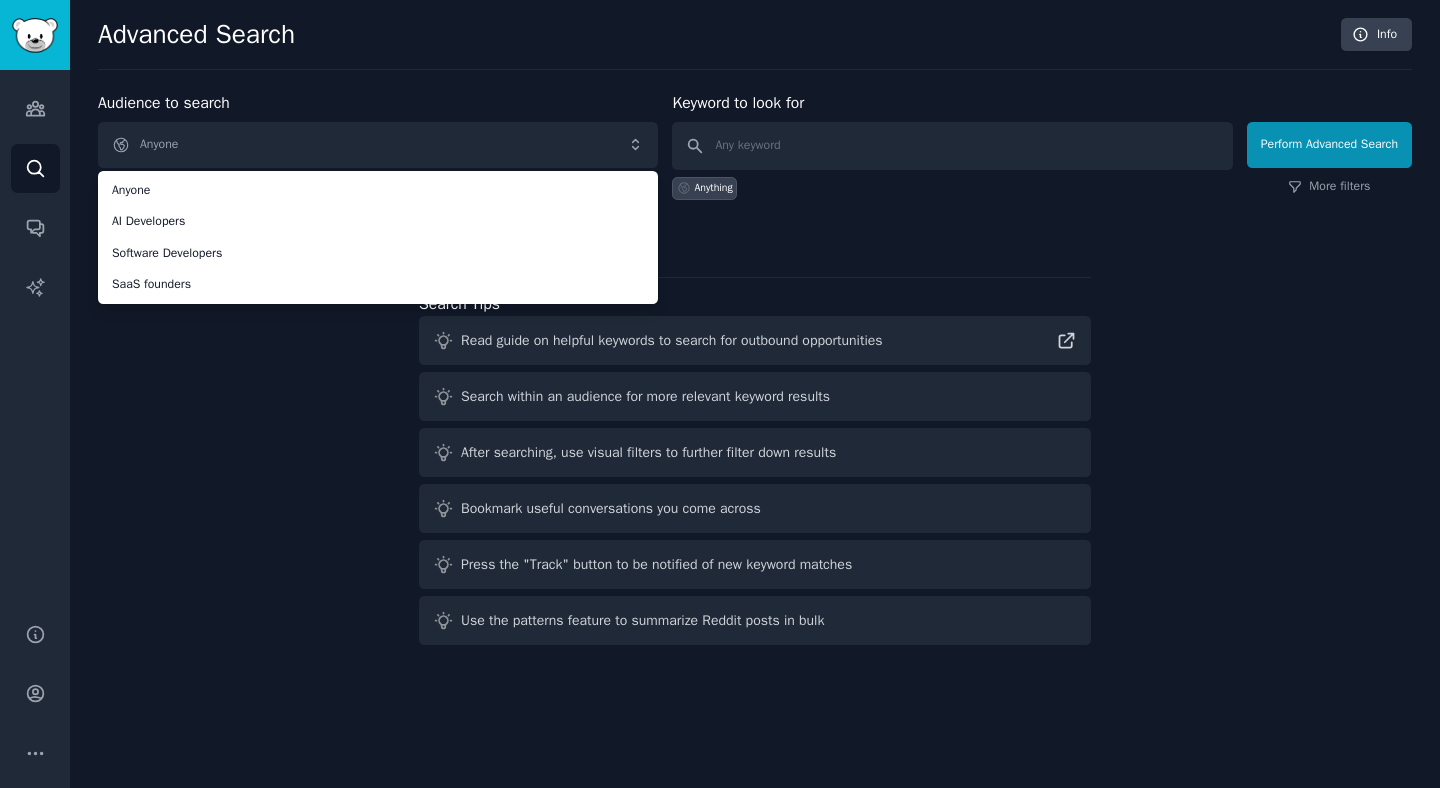 click on "Audience to search Anyone Anyone AI Developers Software Developers SaaS founders Anyone AI Developers Software Developers SaaS founders New Keyword to look for Anything Perform Advanced Search More filters Search Tips Read guide on helpful keywords to search for outbound opportunities Search within an audience for more relevant keyword results After searching, use visual filters to further filter down results Bookmark useful conversations you come across Press the "Track" button to be notified of new keyword matches Use the patterns feature to summarize Reddit posts in bulk" at bounding box center (755, 372) 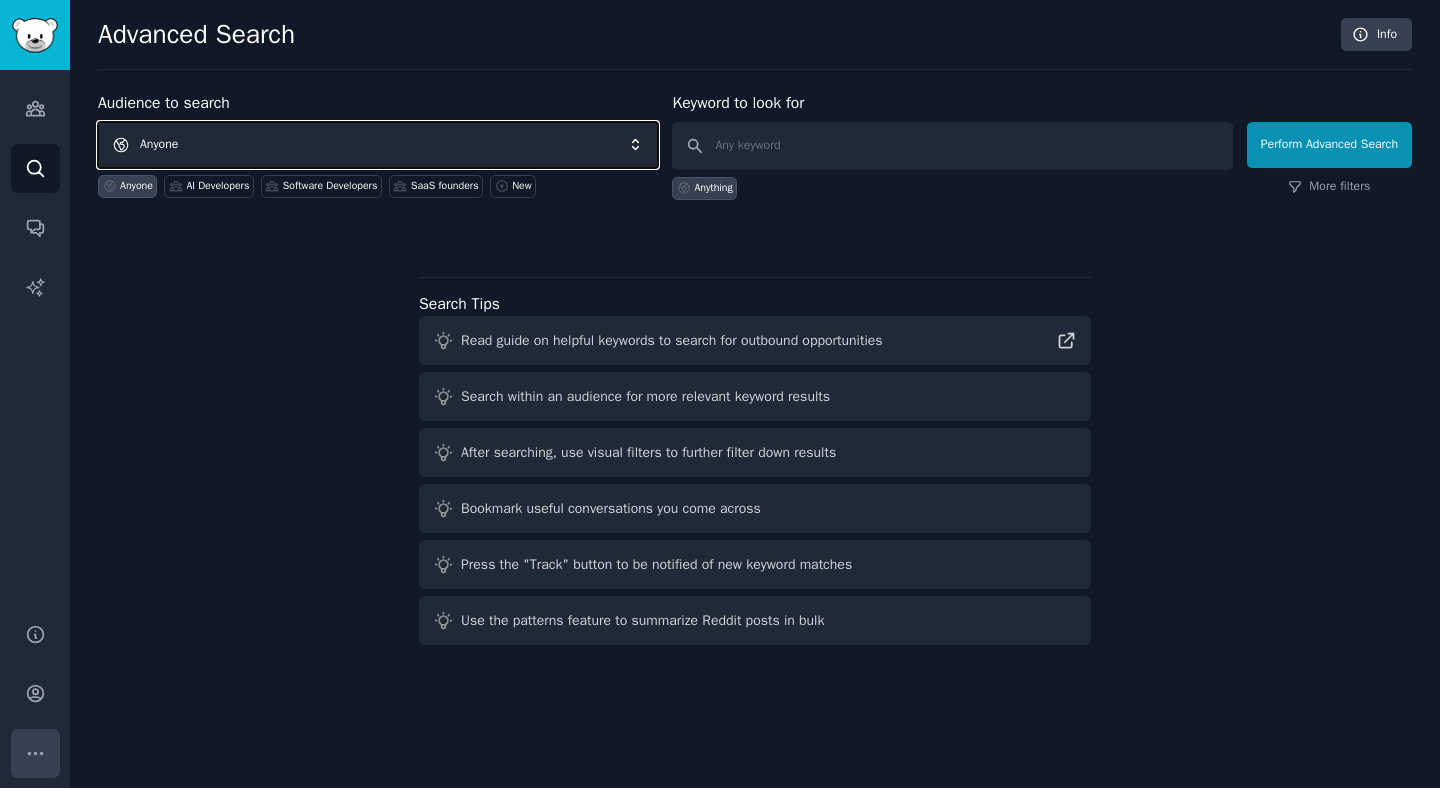 click on "More" at bounding box center (35, 753) 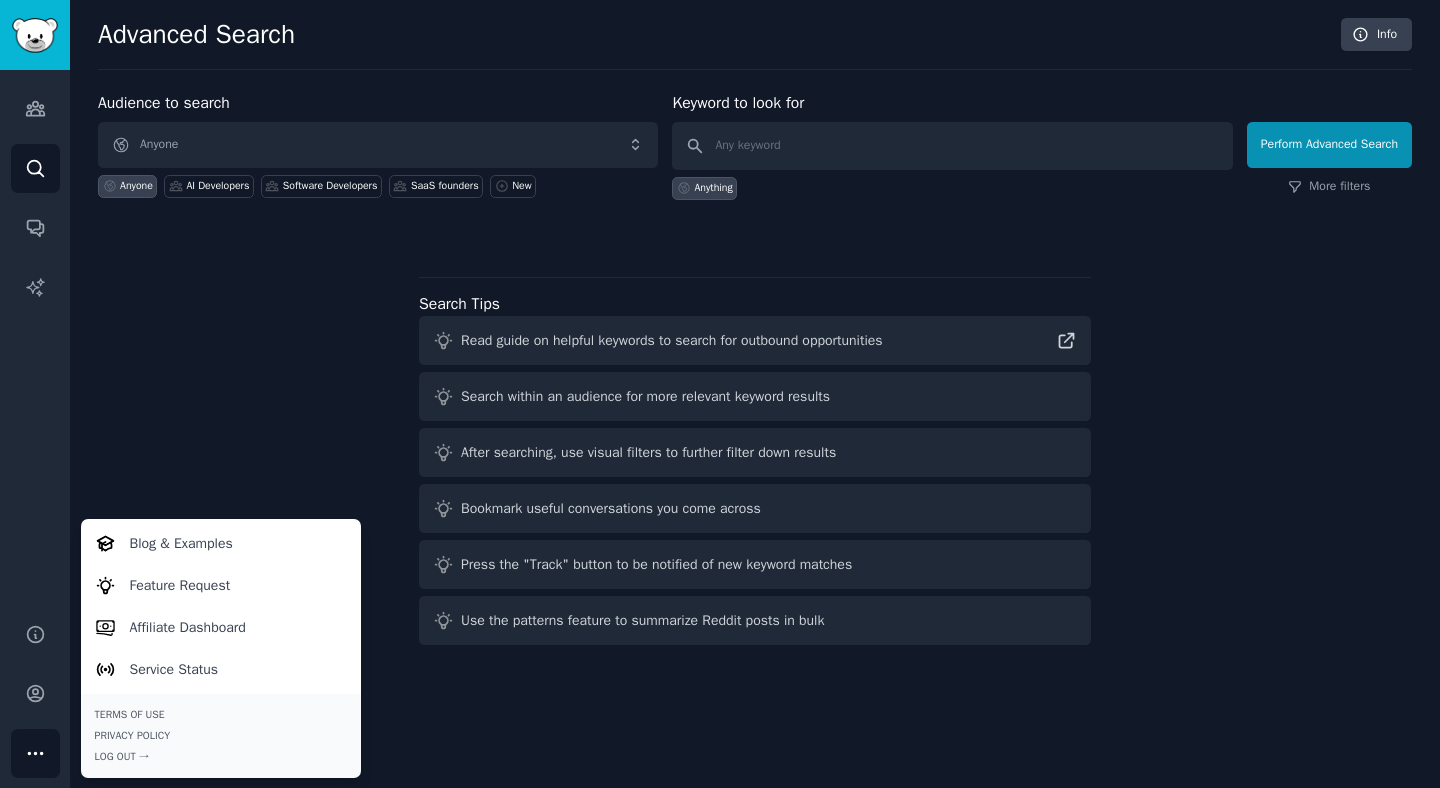 click on "Audiences Search Conversations AI Reports" at bounding box center [35, 334] 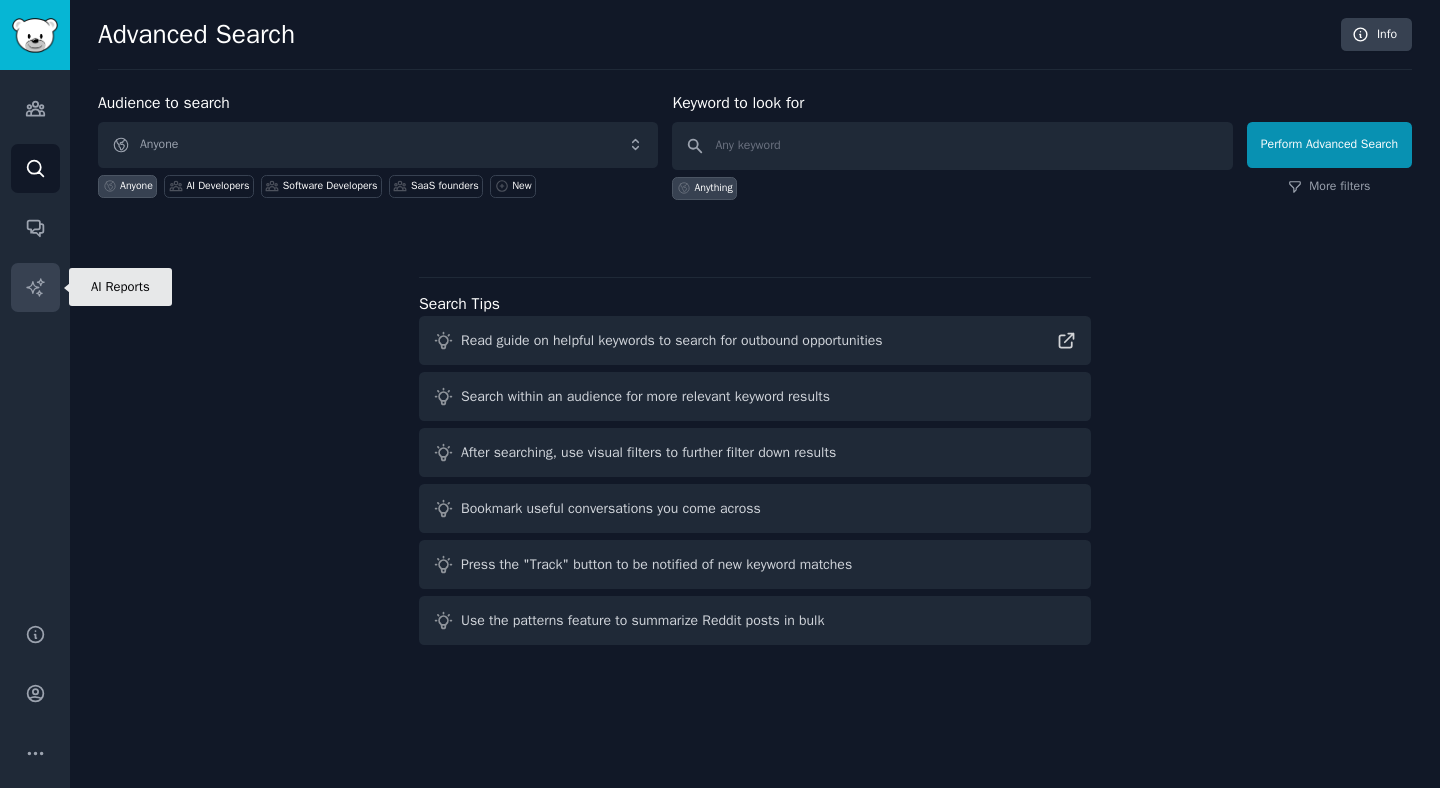 click on "AI Reports" at bounding box center [35, 287] 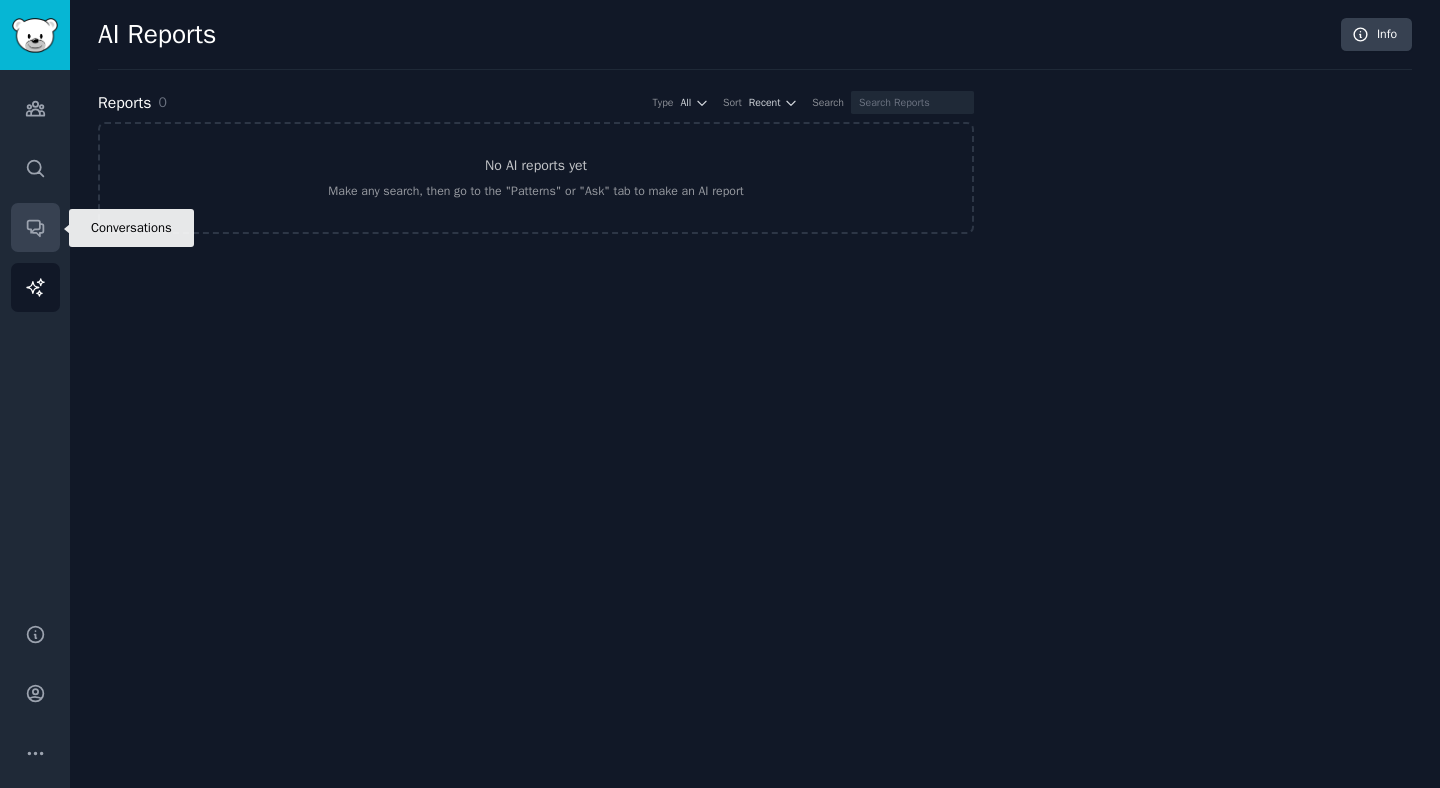 click 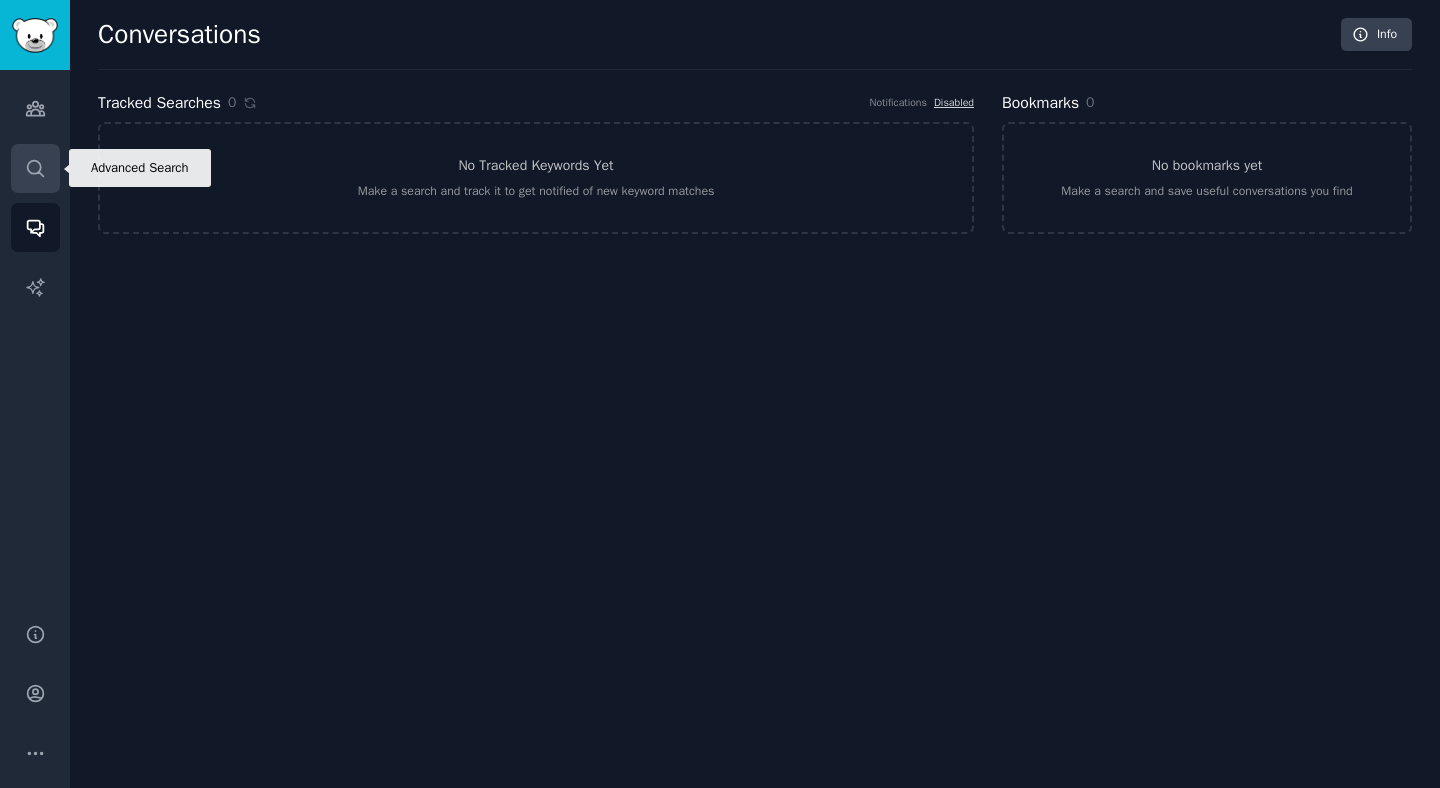 click on "Search" at bounding box center [35, 168] 